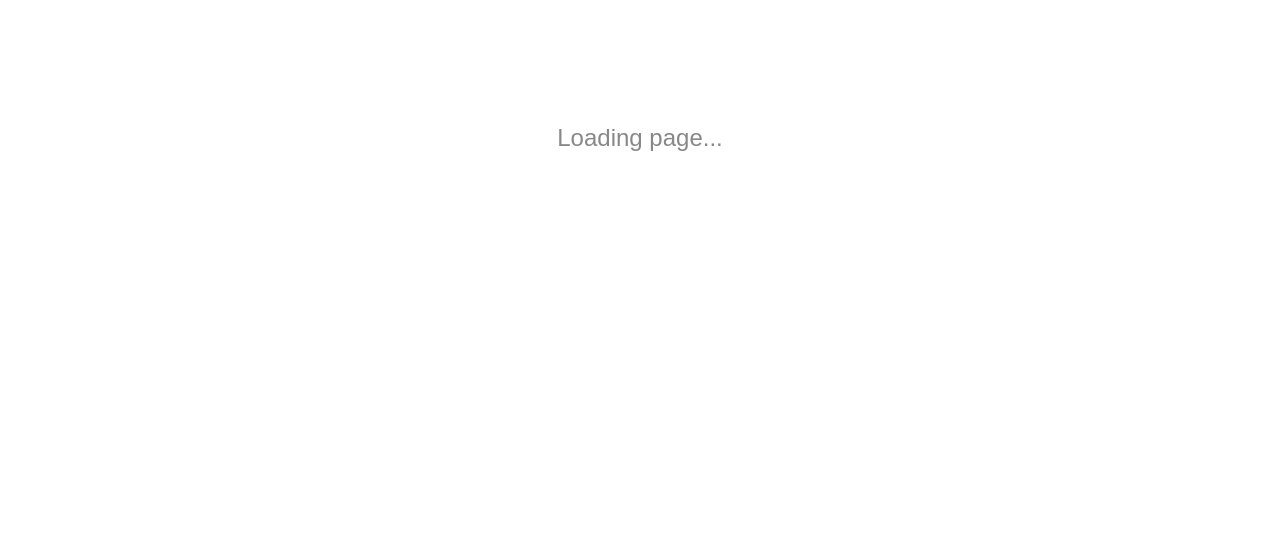 scroll, scrollTop: 0, scrollLeft: 0, axis: both 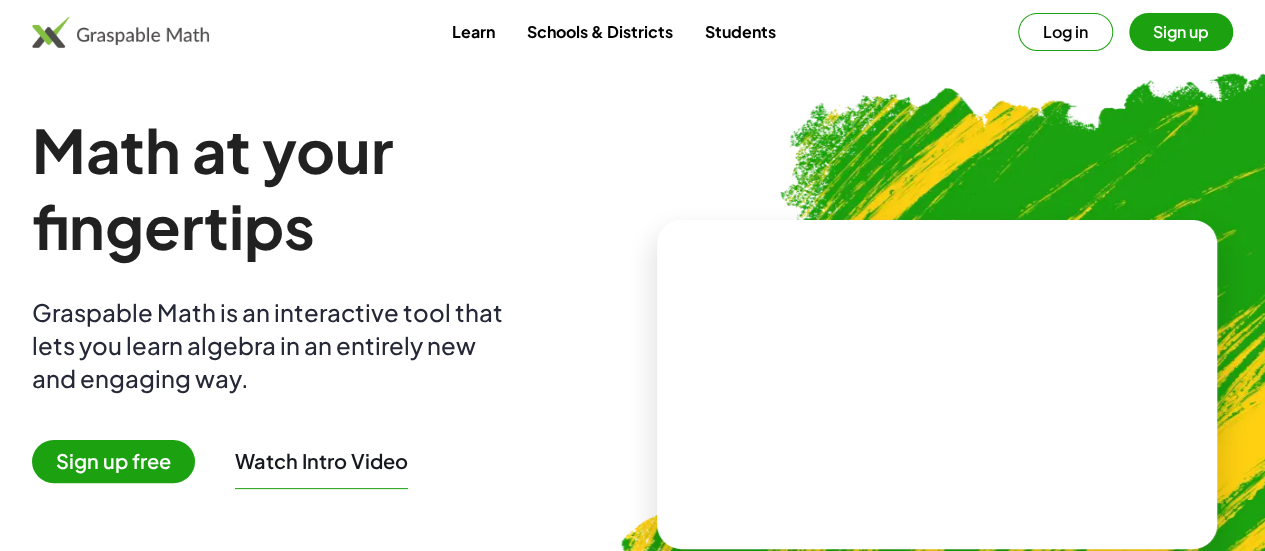 click on "Sign up free" at bounding box center [113, 461] 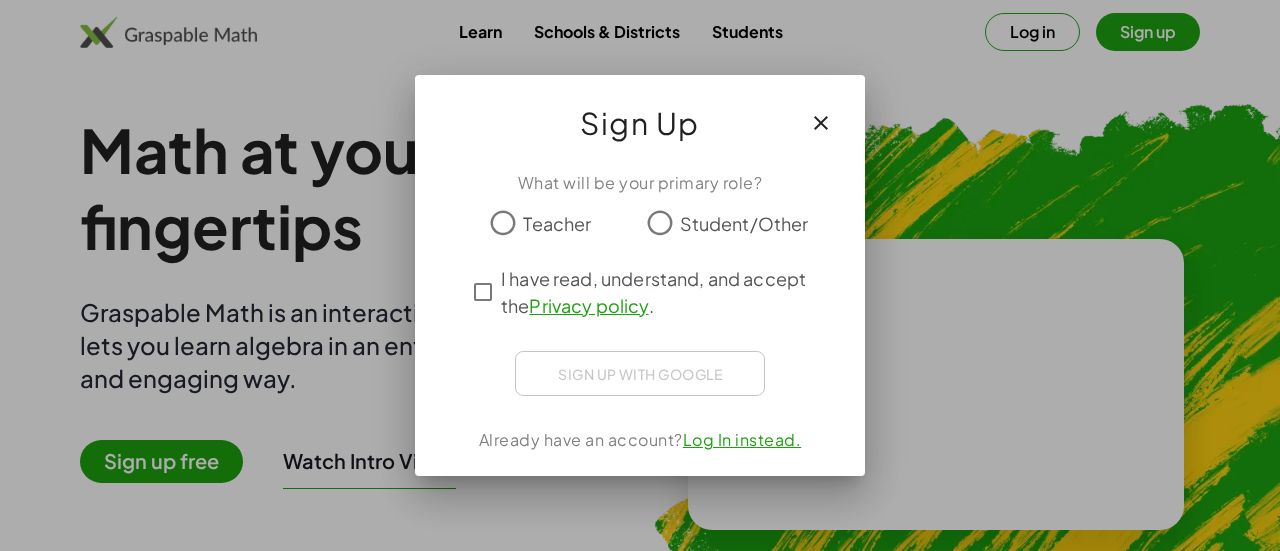 click on "Teacher" 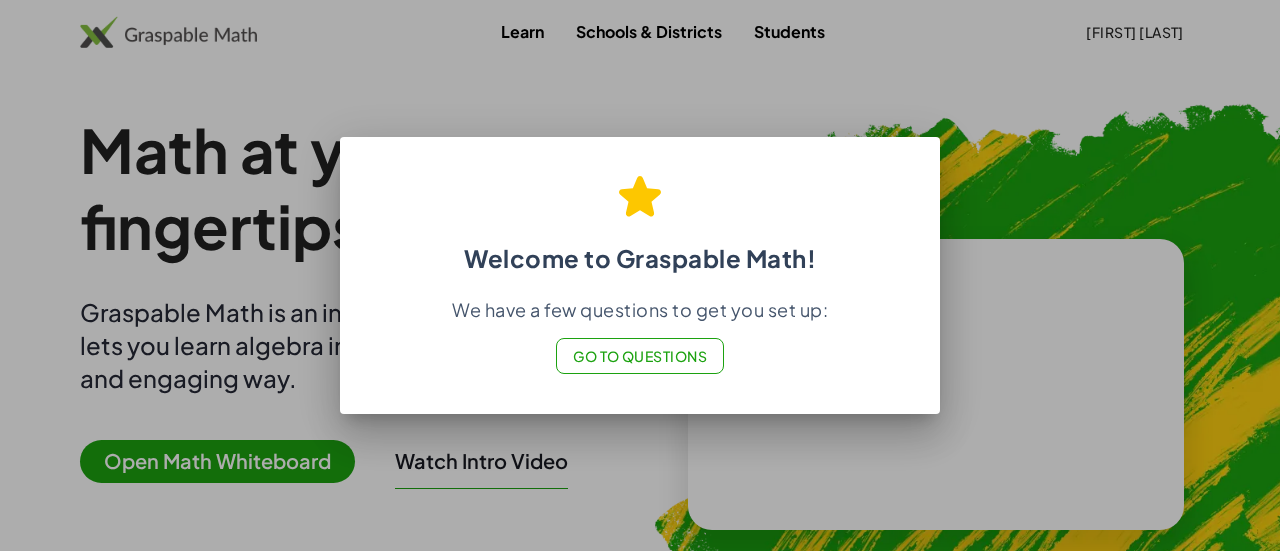 click on "Go to Questions" 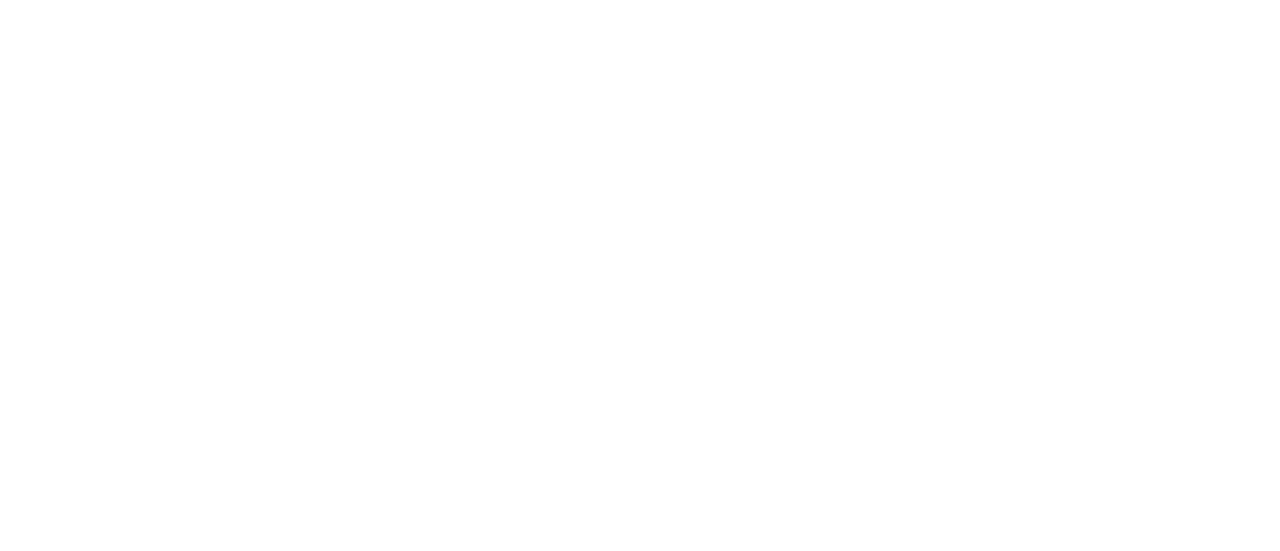 scroll, scrollTop: 0, scrollLeft: 0, axis: both 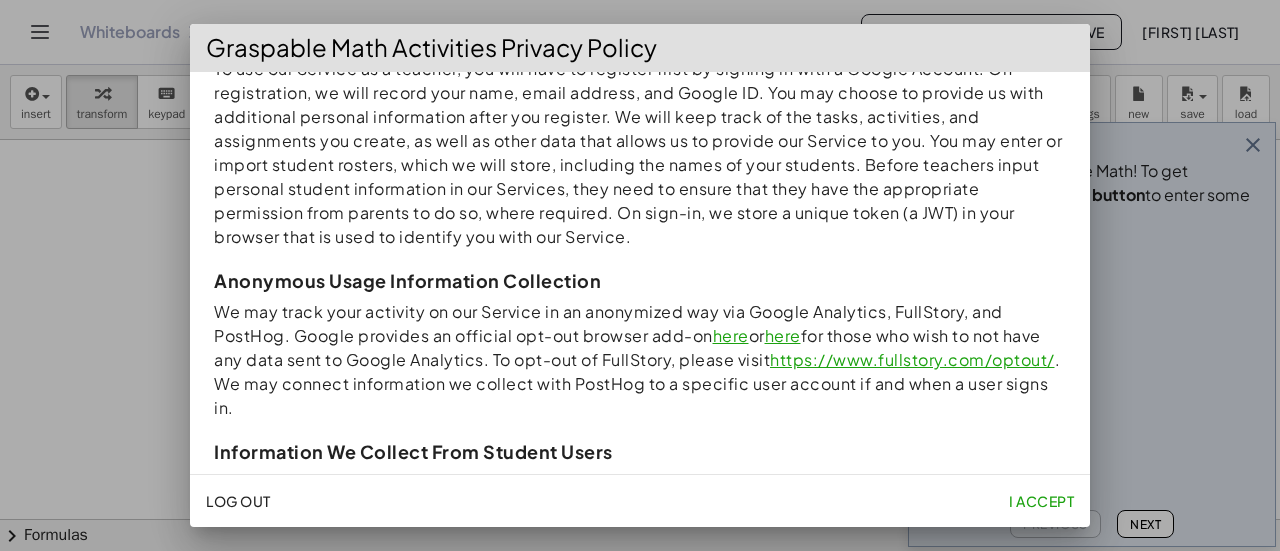 click on "I accept" 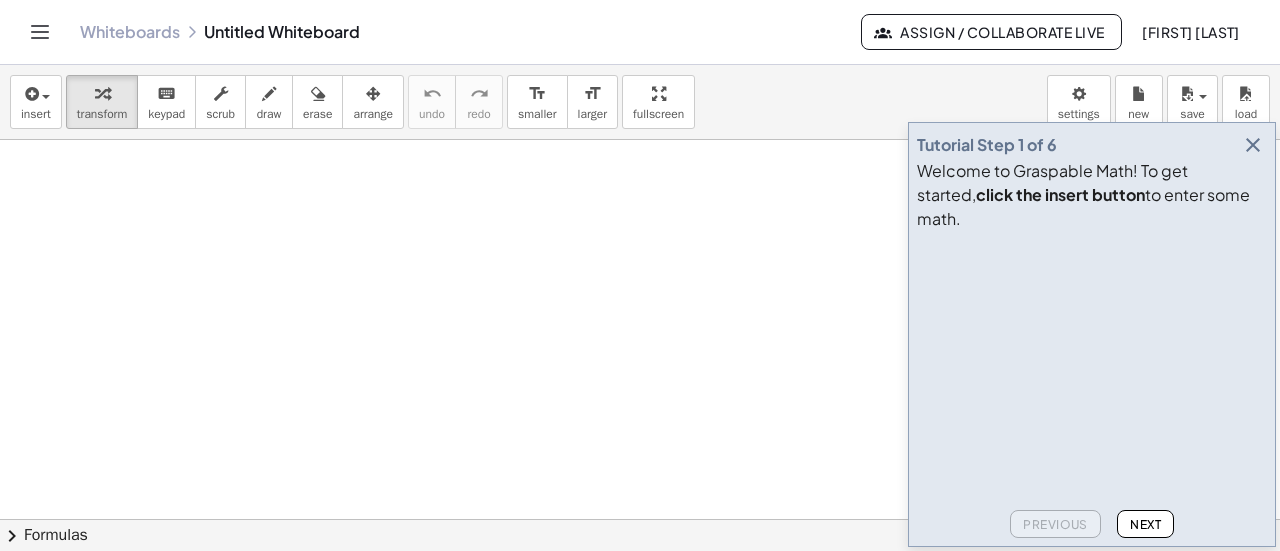 scroll, scrollTop: 500, scrollLeft: 0, axis: vertical 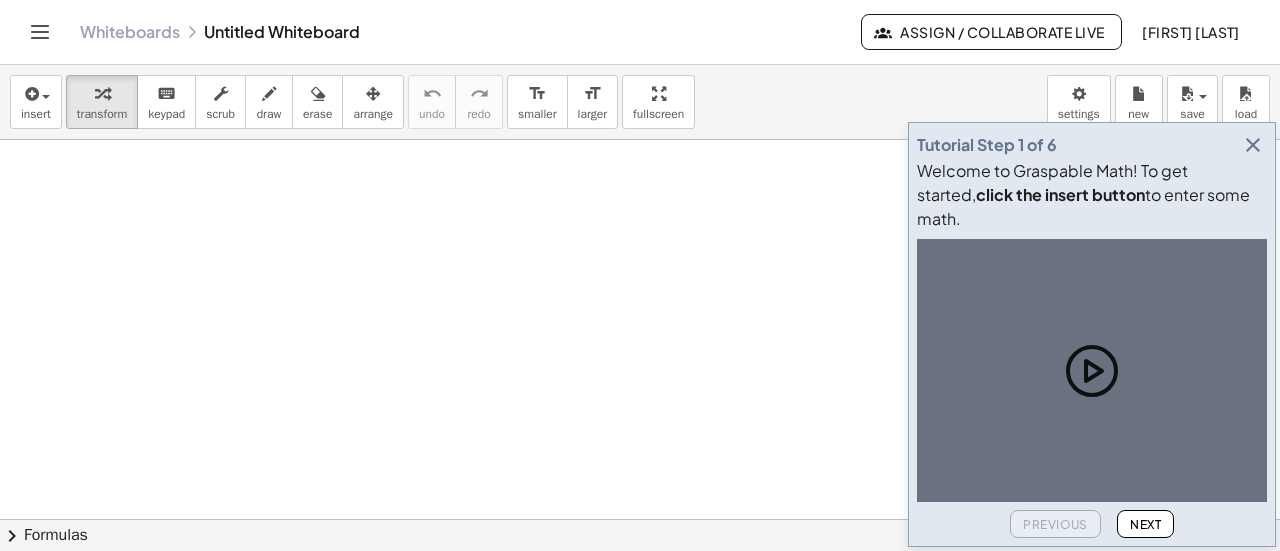 click at bounding box center [1253, 145] 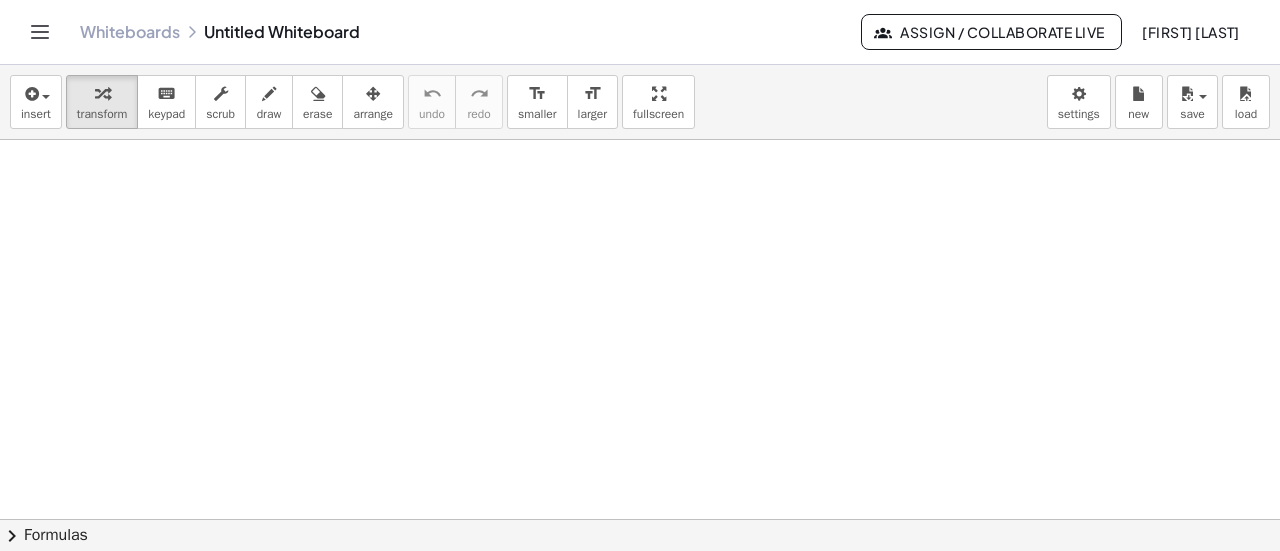 drag, startPoint x: 204, startPoint y: 211, endPoint x: 229, endPoint y: 261, distance: 55.9017 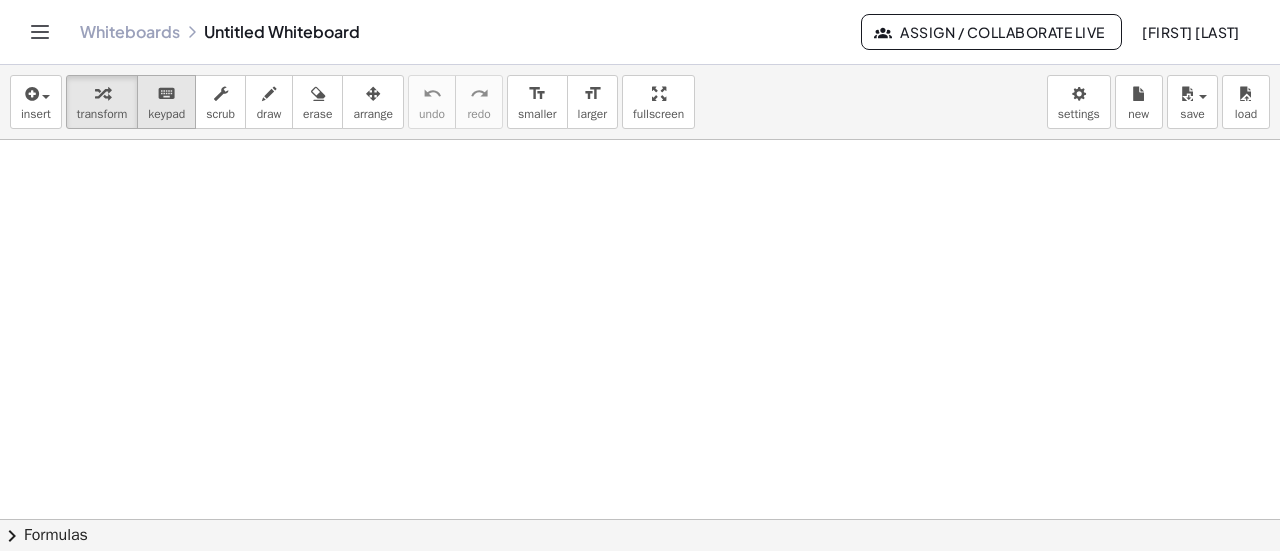 click on "keyboard keypad" at bounding box center [166, 102] 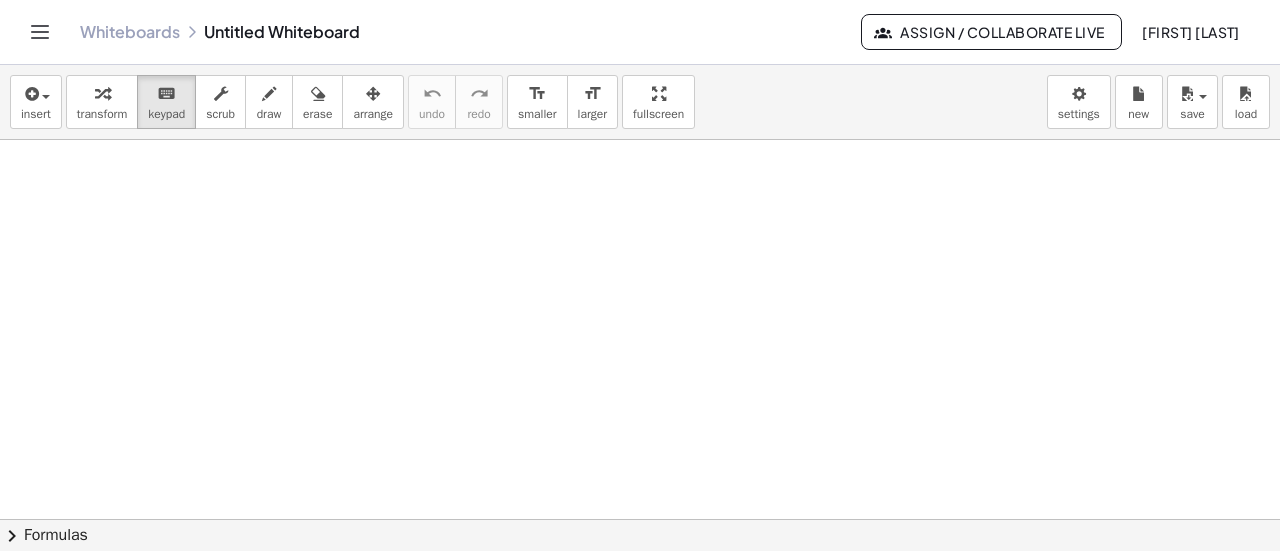click at bounding box center (640, 252) 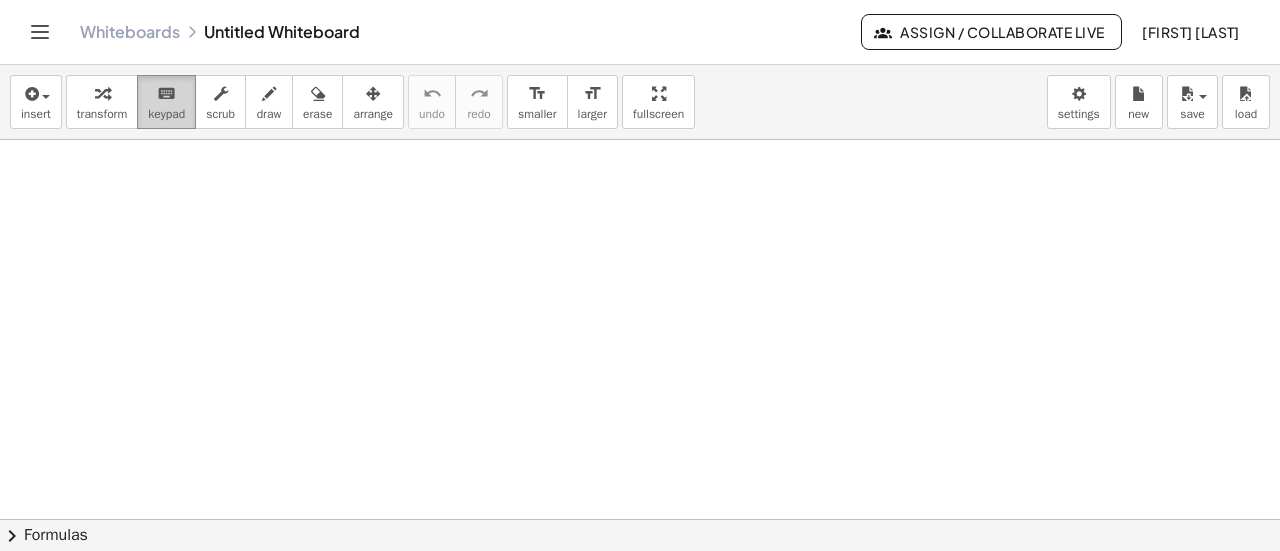 click on "keypad" at bounding box center (166, 114) 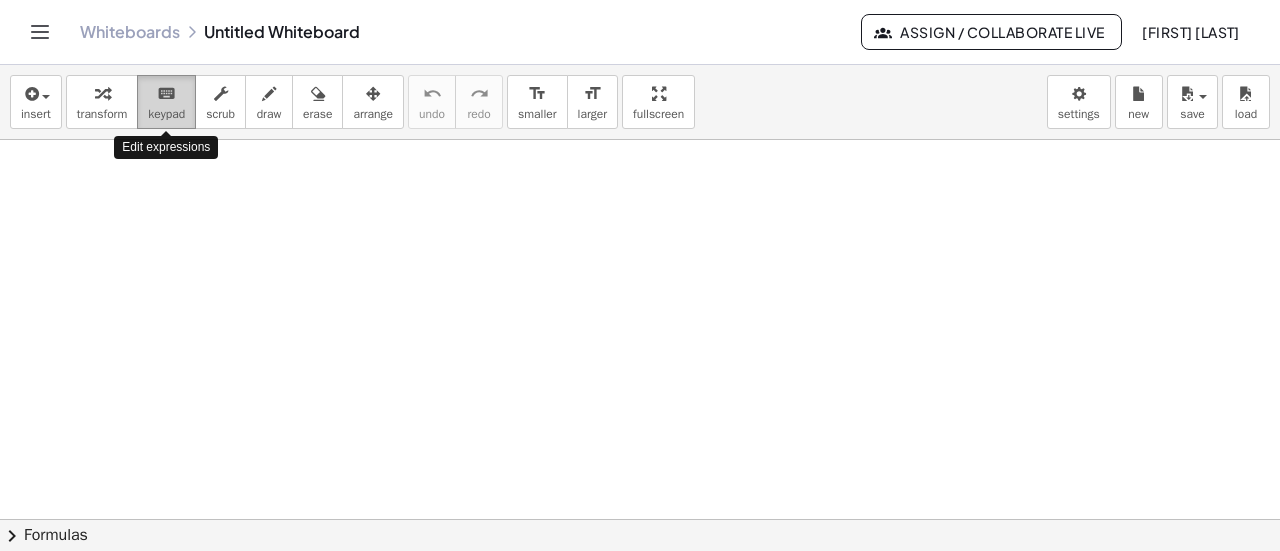 click on "keypad" at bounding box center (166, 114) 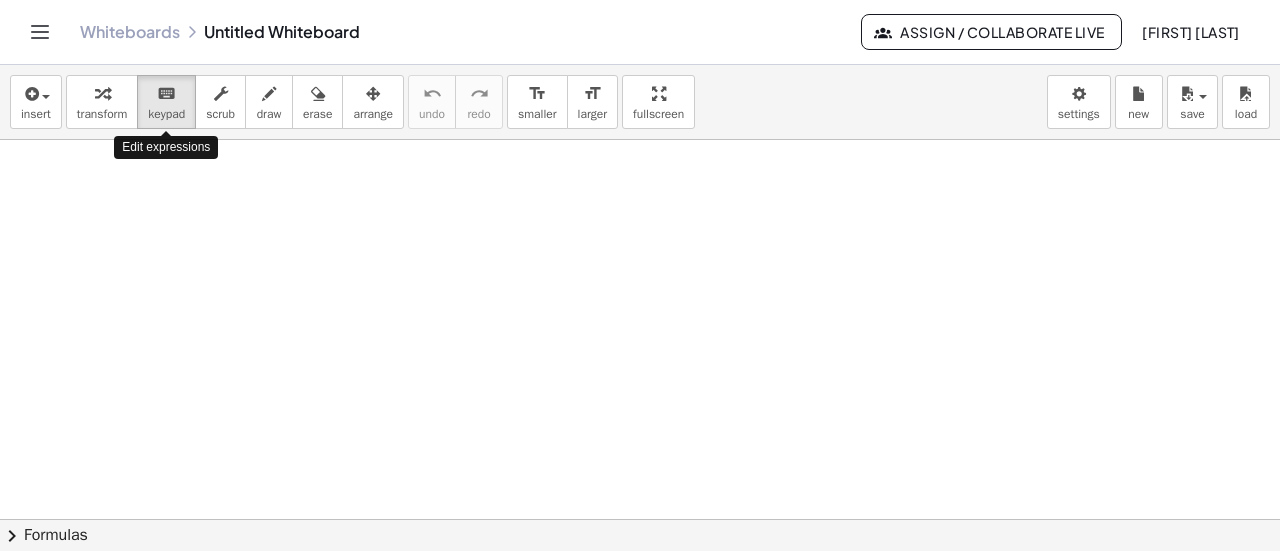 click at bounding box center [640, 252] 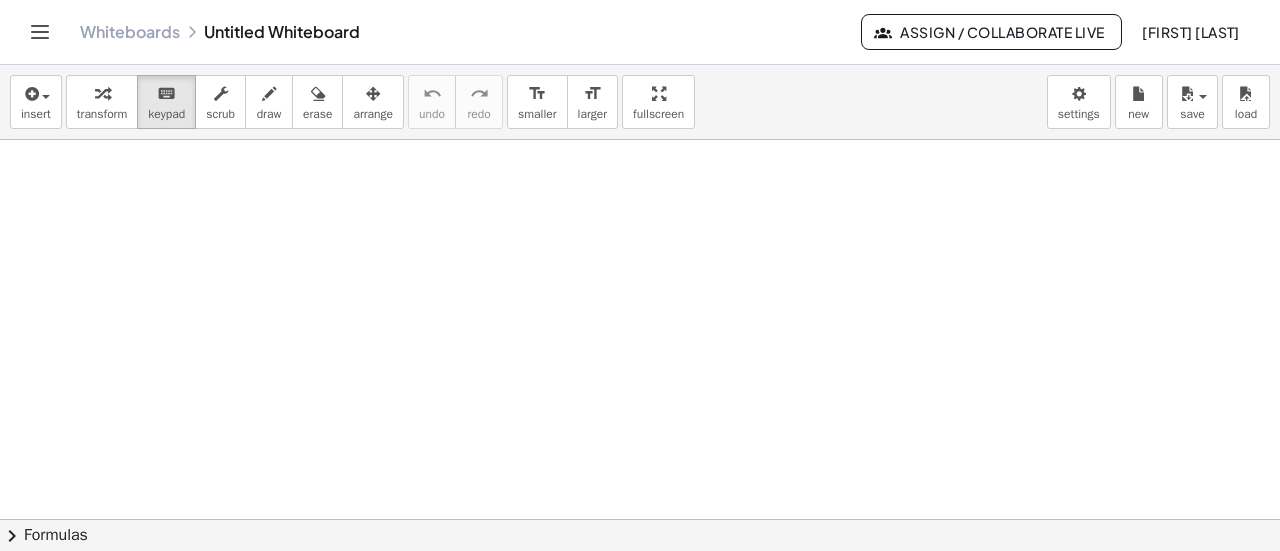 scroll, scrollTop: 500, scrollLeft: 0, axis: vertical 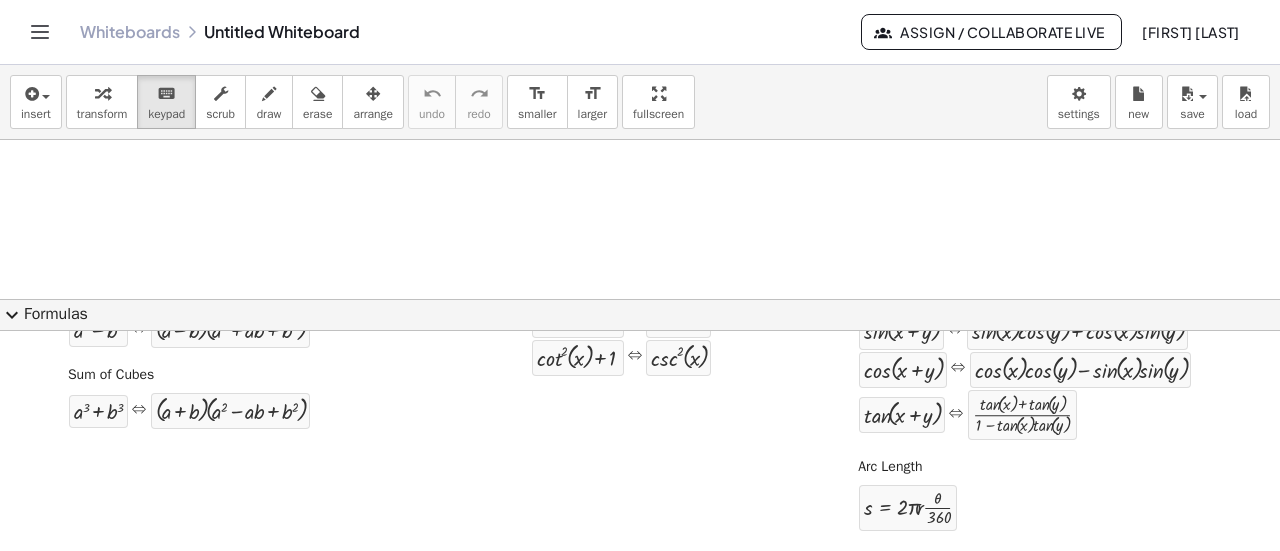 click at bounding box center (640, 85) 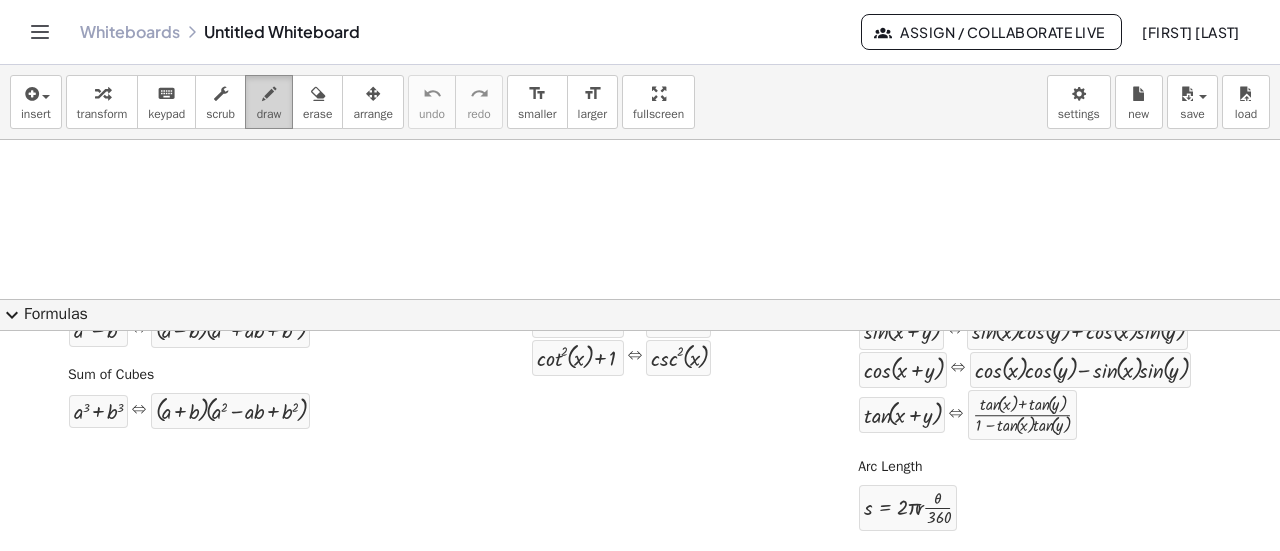 click on "draw" at bounding box center [269, 114] 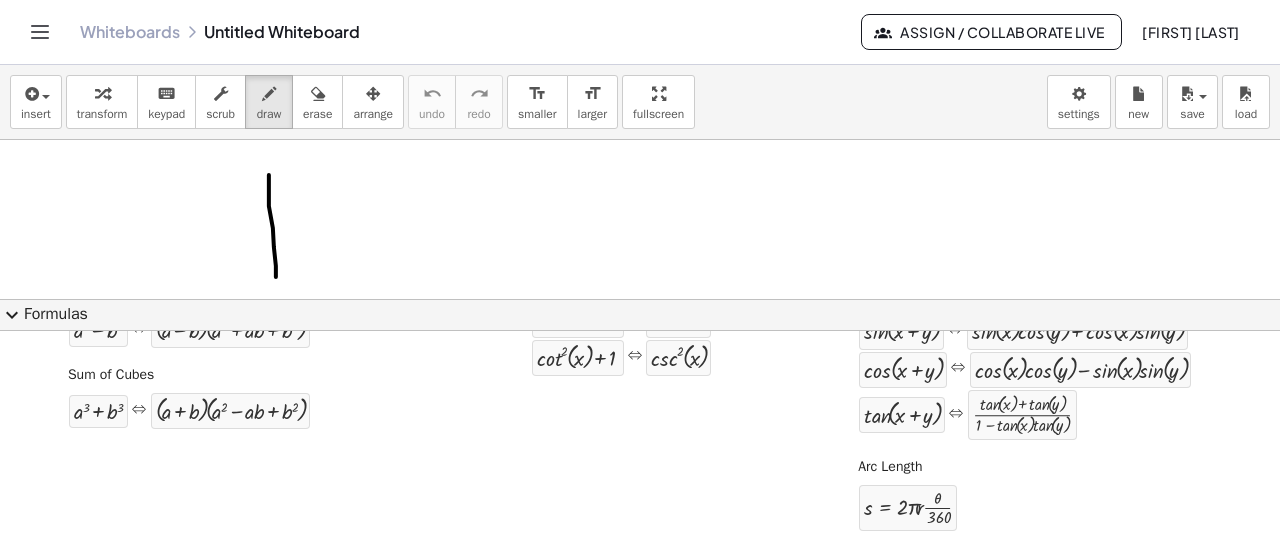 drag, startPoint x: 269, startPoint y: 174, endPoint x: 276, endPoint y: 261, distance: 87.28116 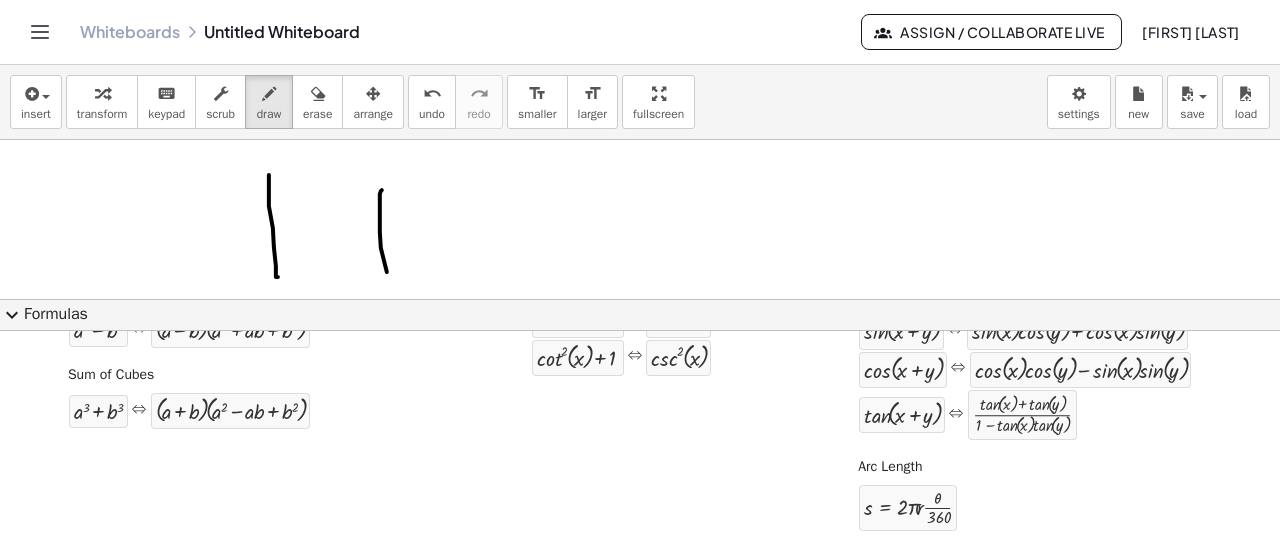 drag, startPoint x: 380, startPoint y: 231, endPoint x: 375, endPoint y: 262, distance: 31.400637 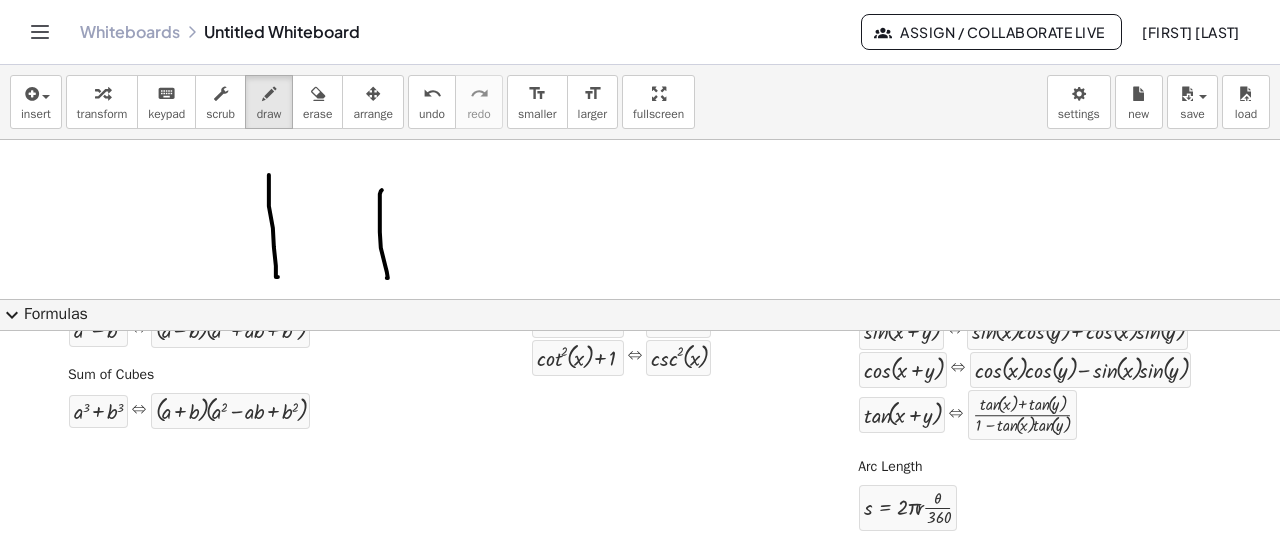 drag, startPoint x: 374, startPoint y: 258, endPoint x: 344, endPoint y: 241, distance: 34.48188 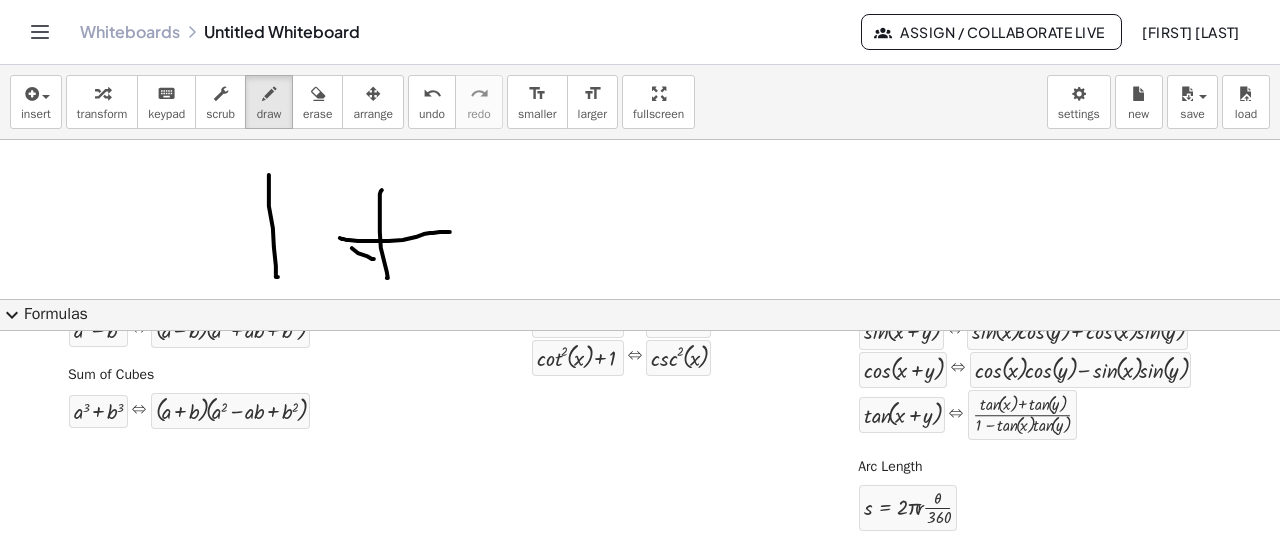 drag, startPoint x: 344, startPoint y: 238, endPoint x: 460, endPoint y: 198, distance: 122.702896 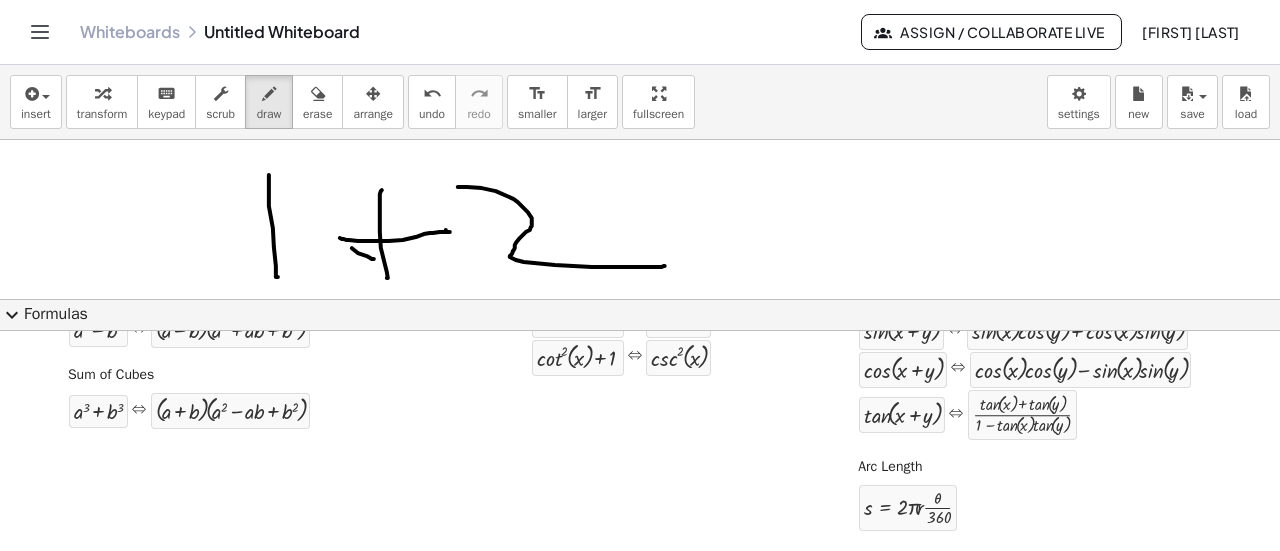 drag, startPoint x: 458, startPoint y: 186, endPoint x: 646, endPoint y: 251, distance: 198.91959 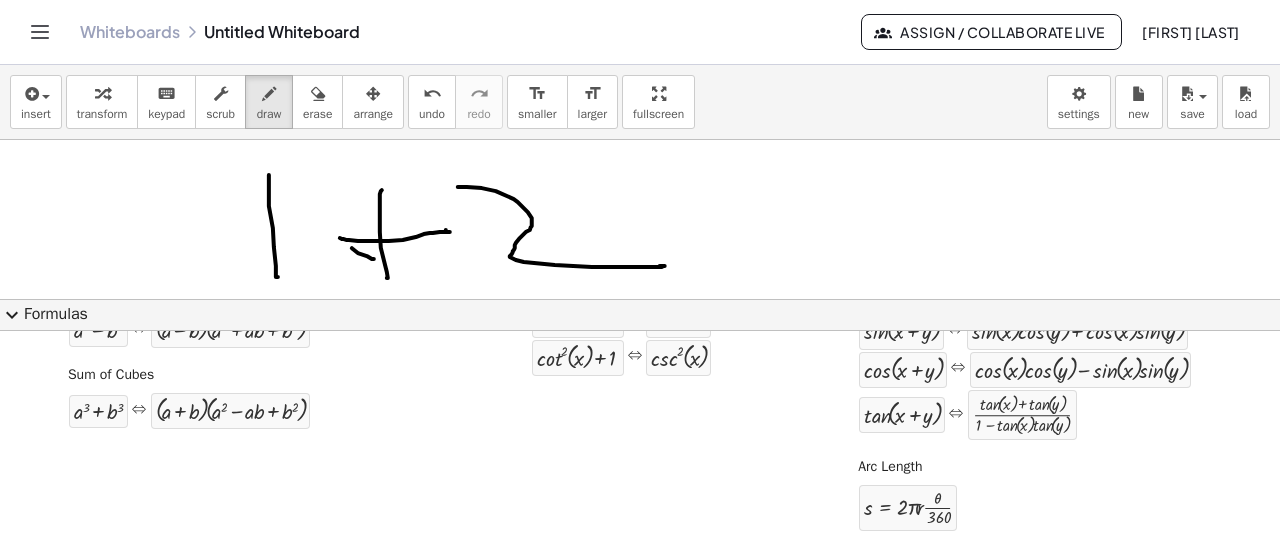 drag, startPoint x: 684, startPoint y: 99, endPoint x: 684, endPoint y: 220, distance: 121 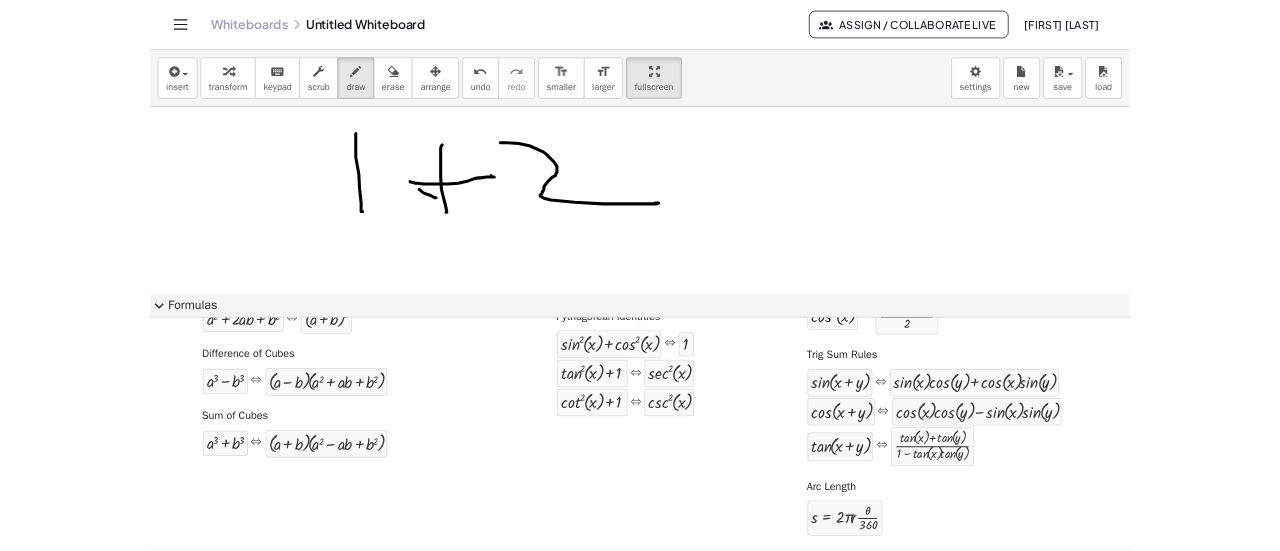 scroll, scrollTop: 394, scrollLeft: 0, axis: vertical 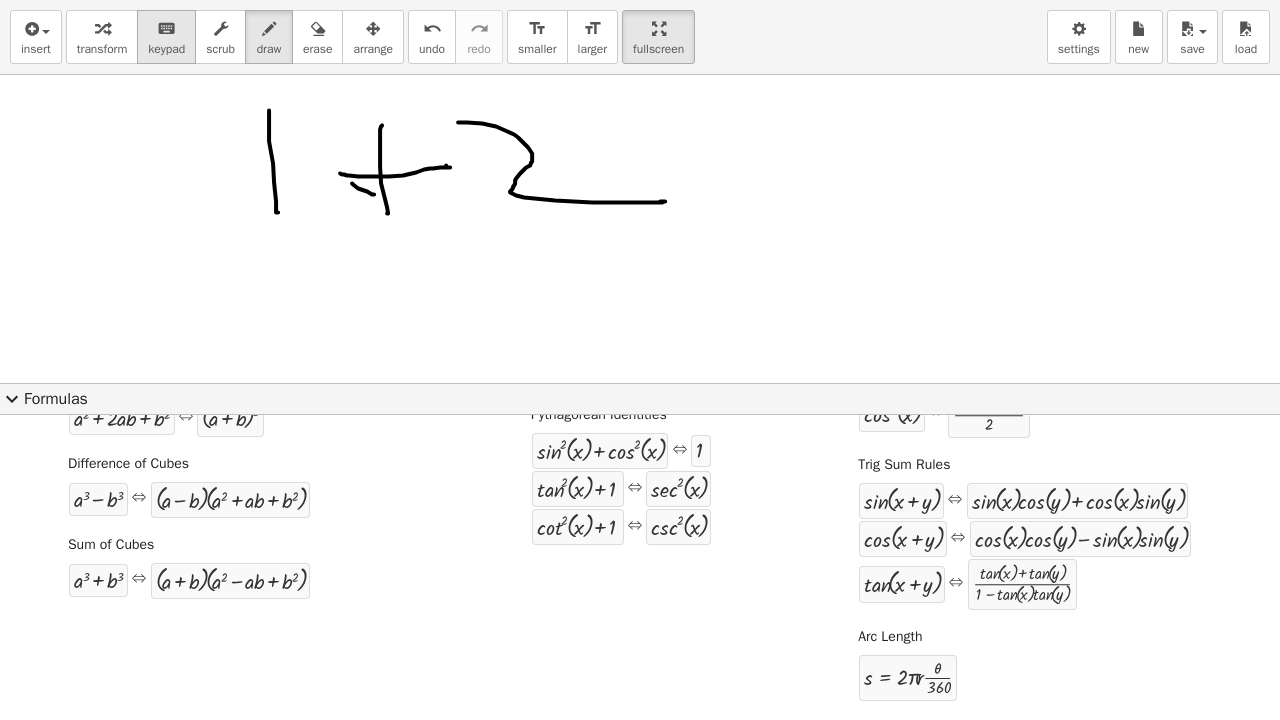 click on "keyboard keypad" at bounding box center (166, 37) 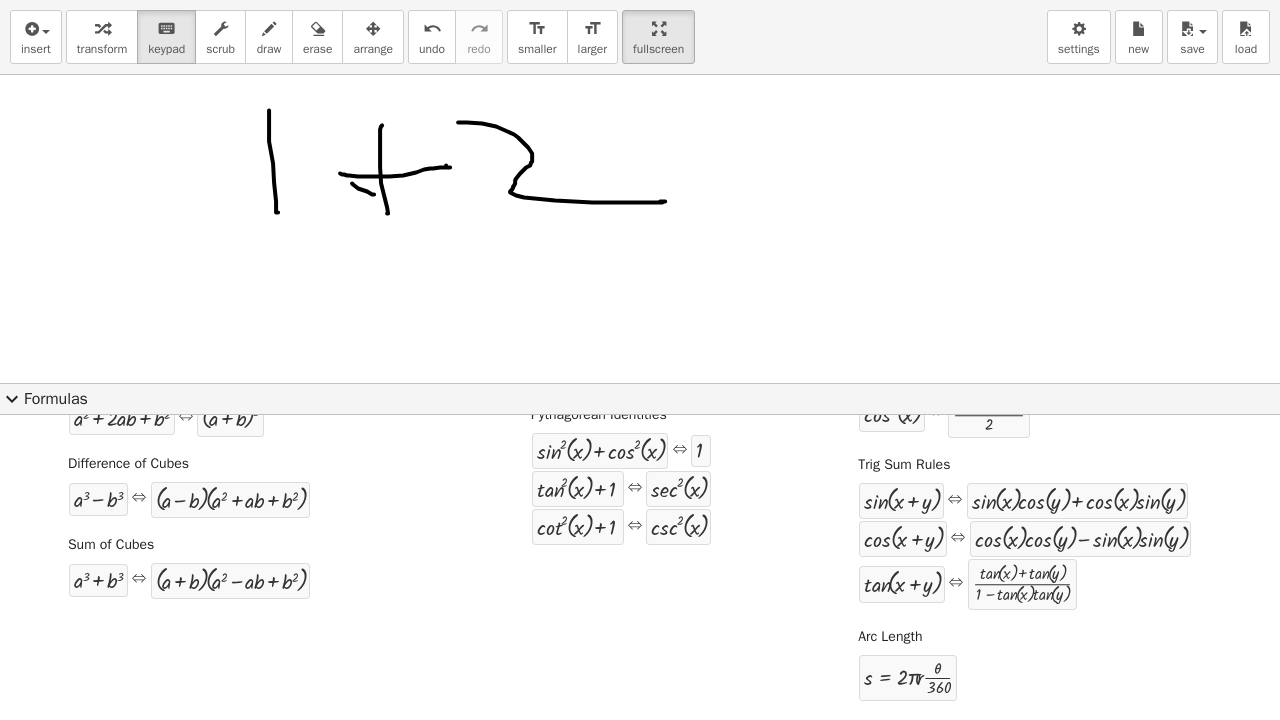 click on "expand_more  Formulas" 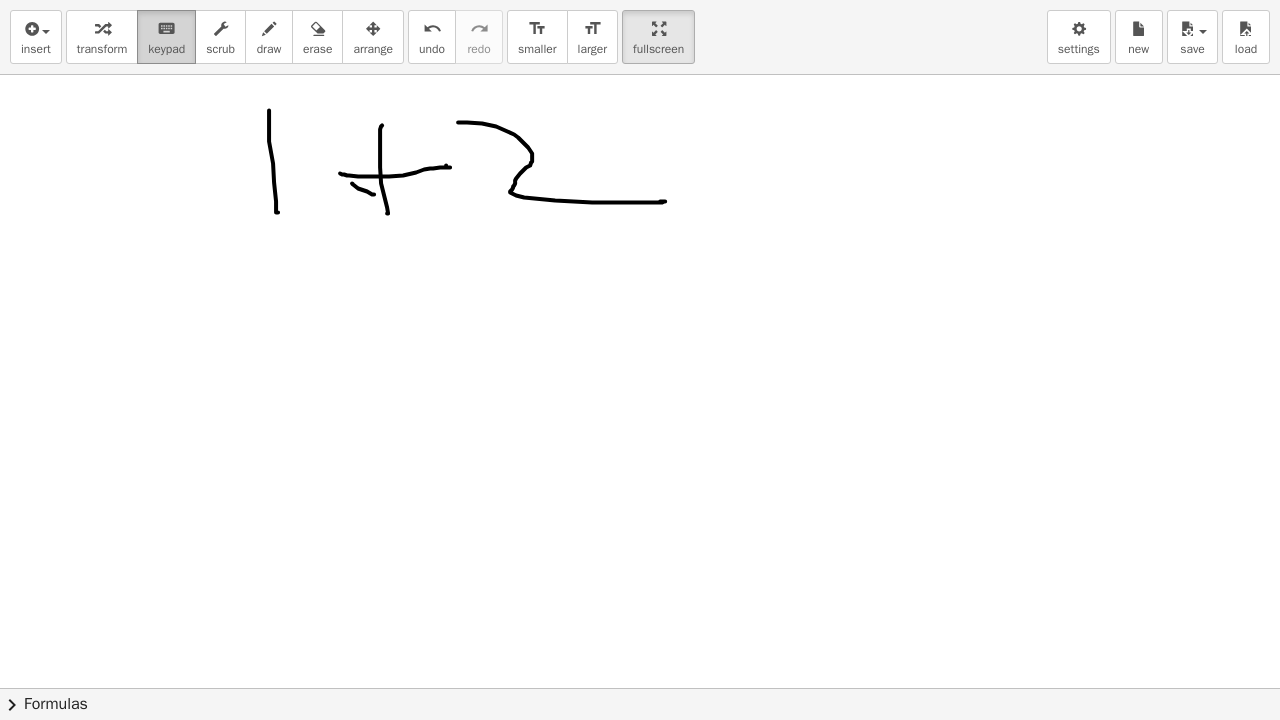 click on "keyboard keypad" at bounding box center (166, 37) 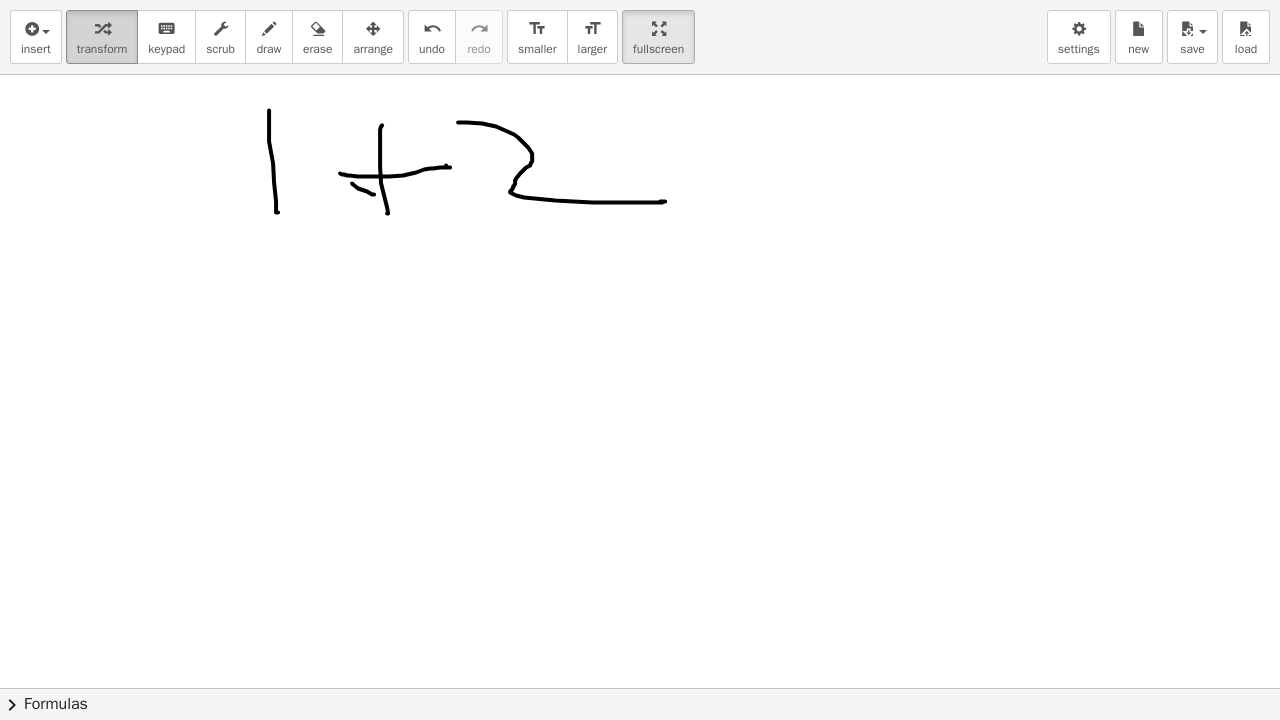 click on "transform" at bounding box center [102, 49] 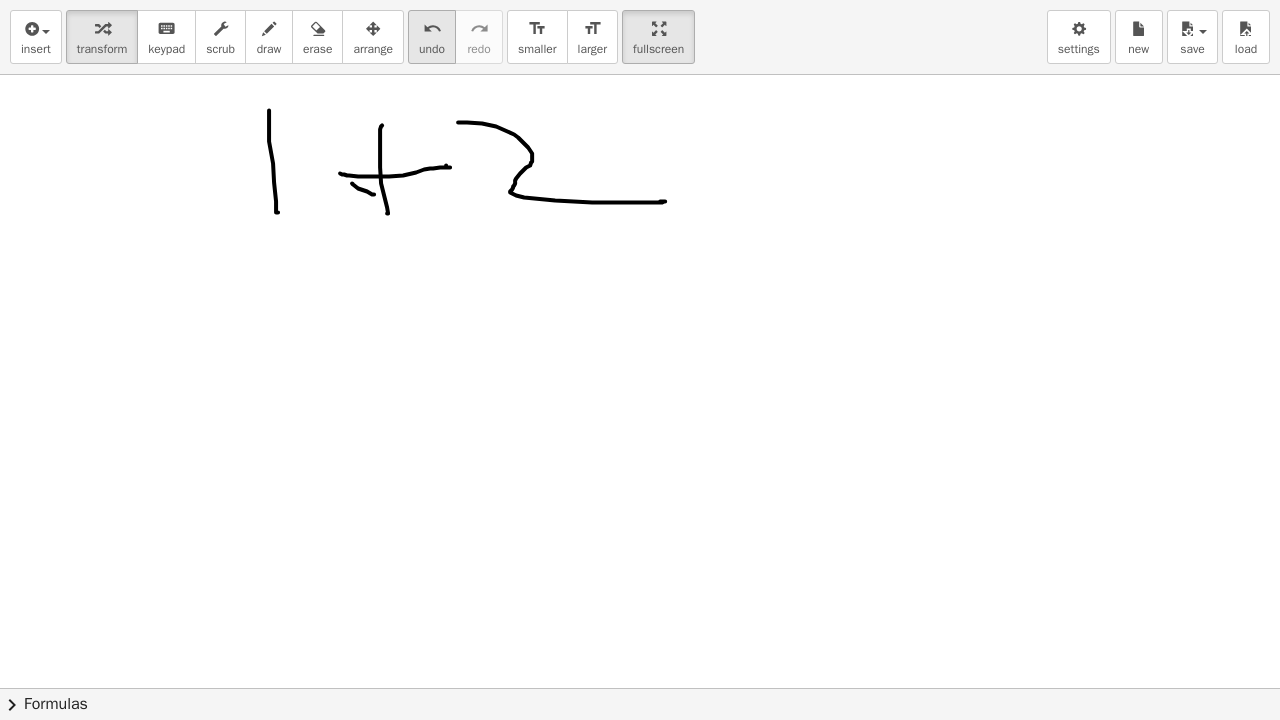click on "undo" at bounding box center (432, 29) 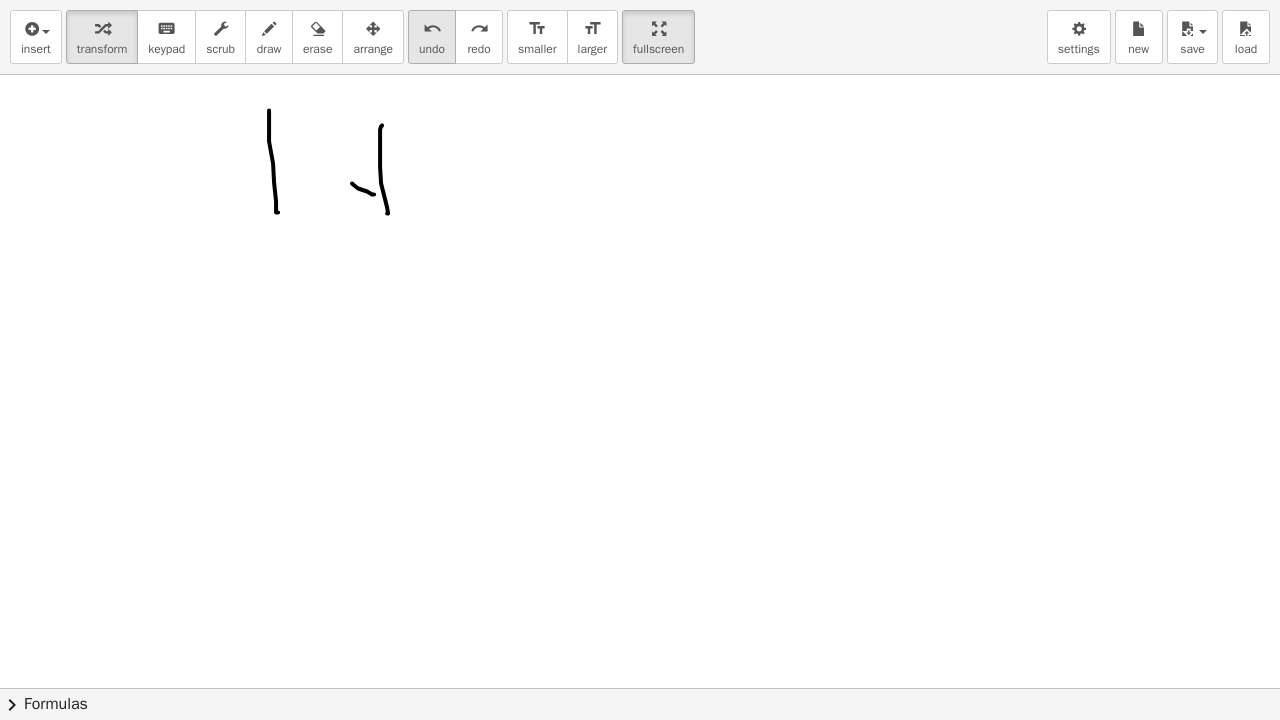 click on "undo" at bounding box center (432, 29) 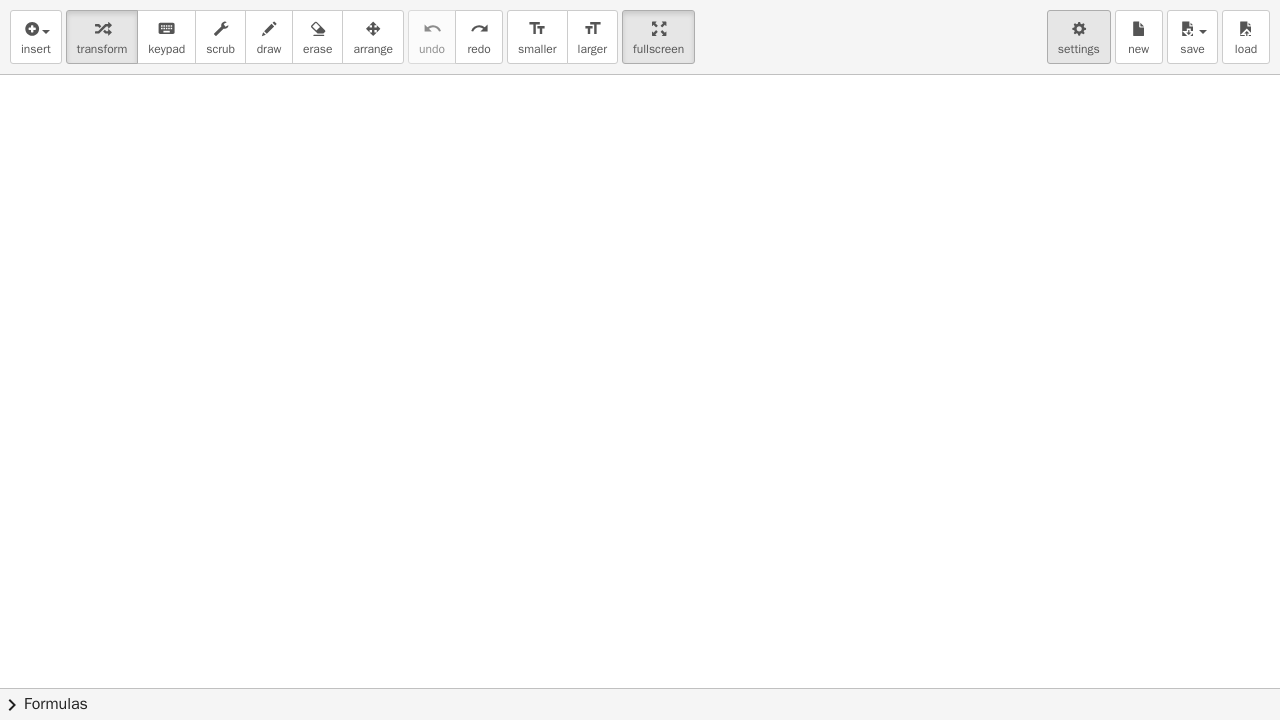 click on "settings" at bounding box center (1079, 37) 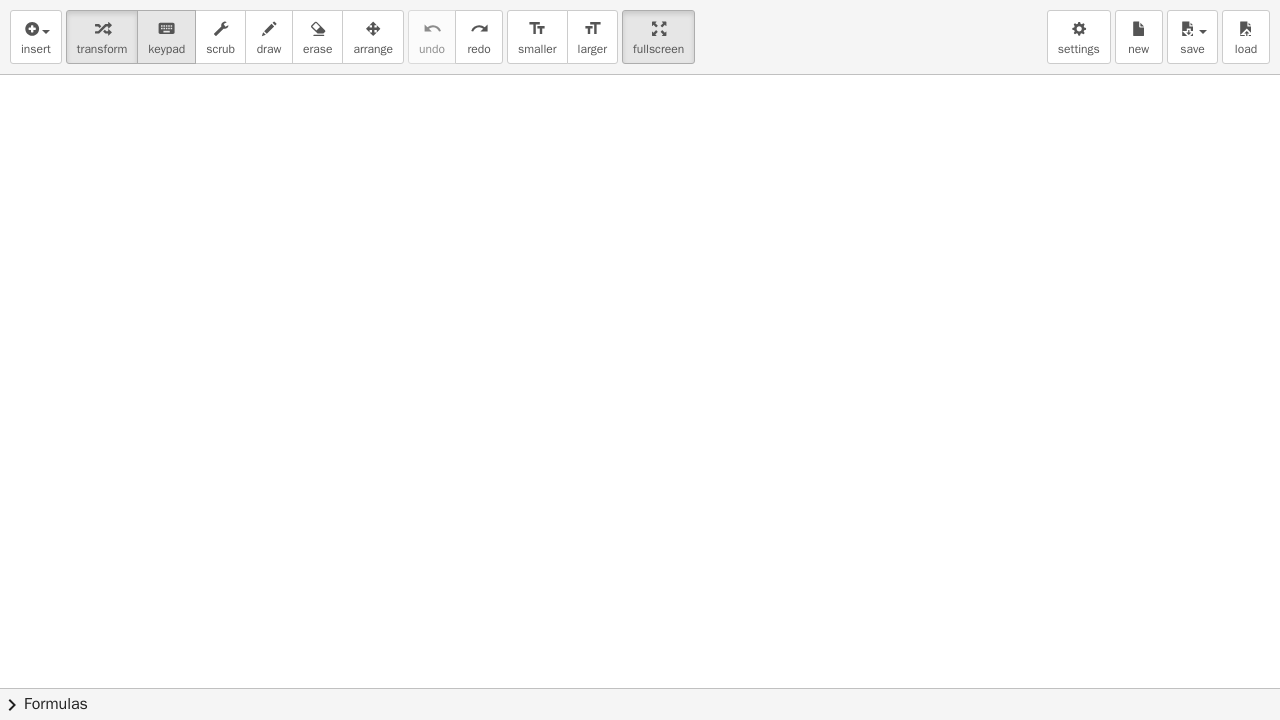 click on "keypad" at bounding box center (166, 49) 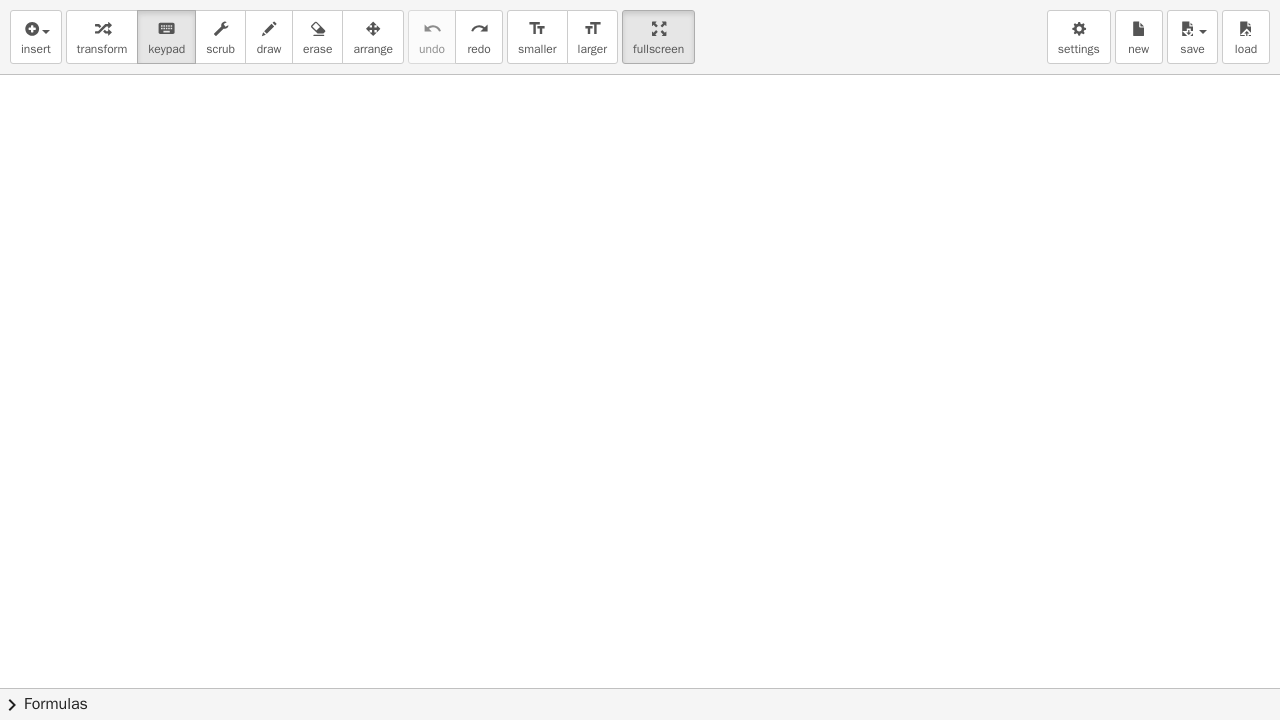 click at bounding box center [640, 188] 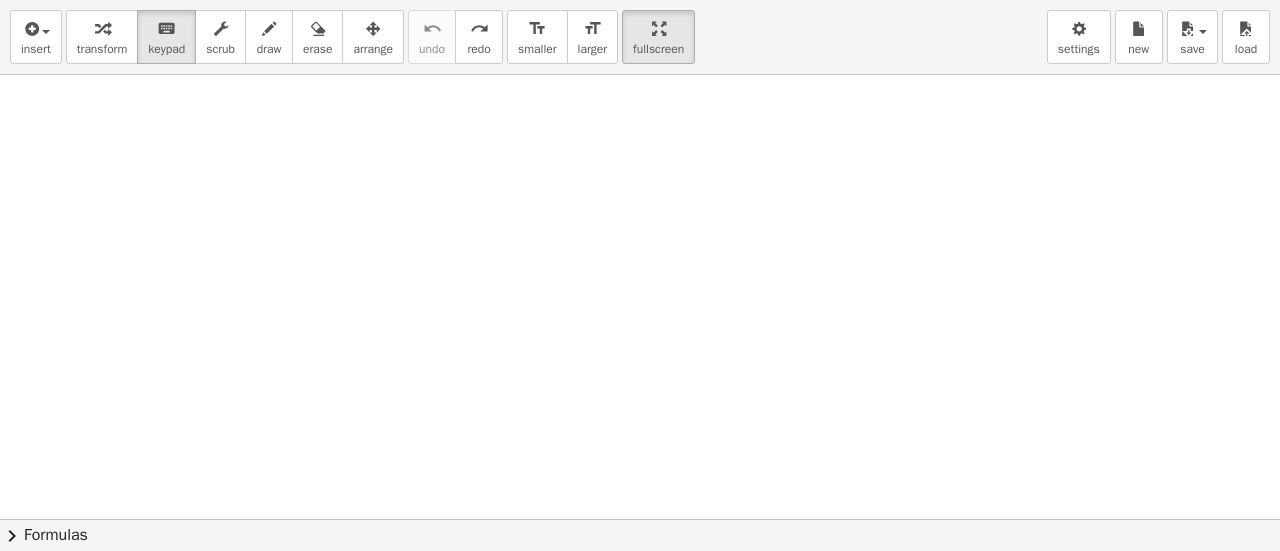 scroll, scrollTop: 166, scrollLeft: 0, axis: vertical 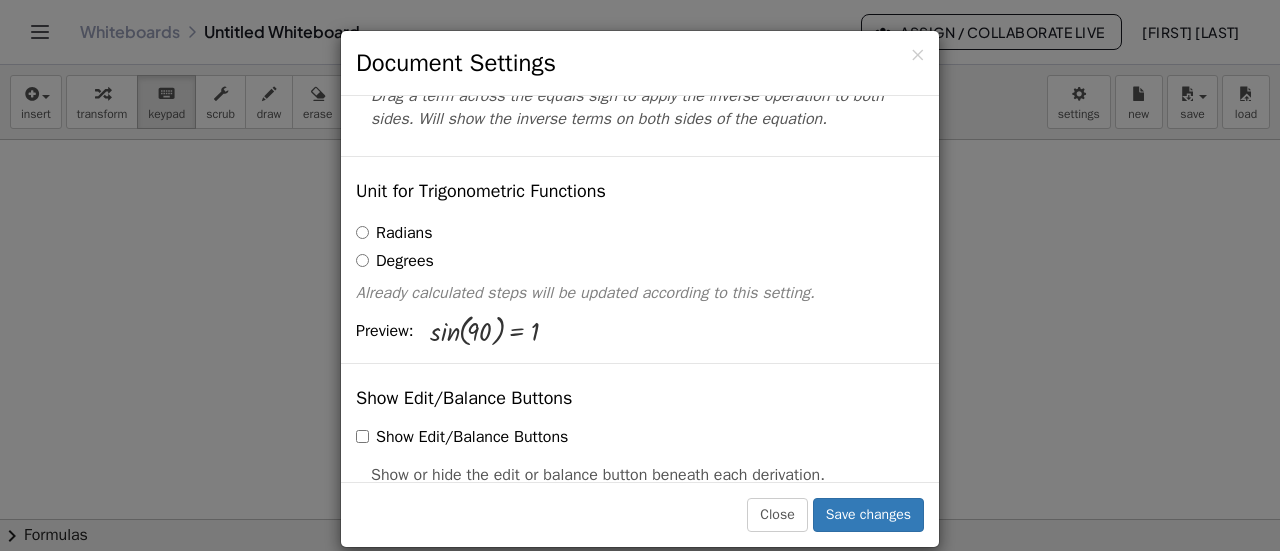 click on "Radians" at bounding box center [394, 233] 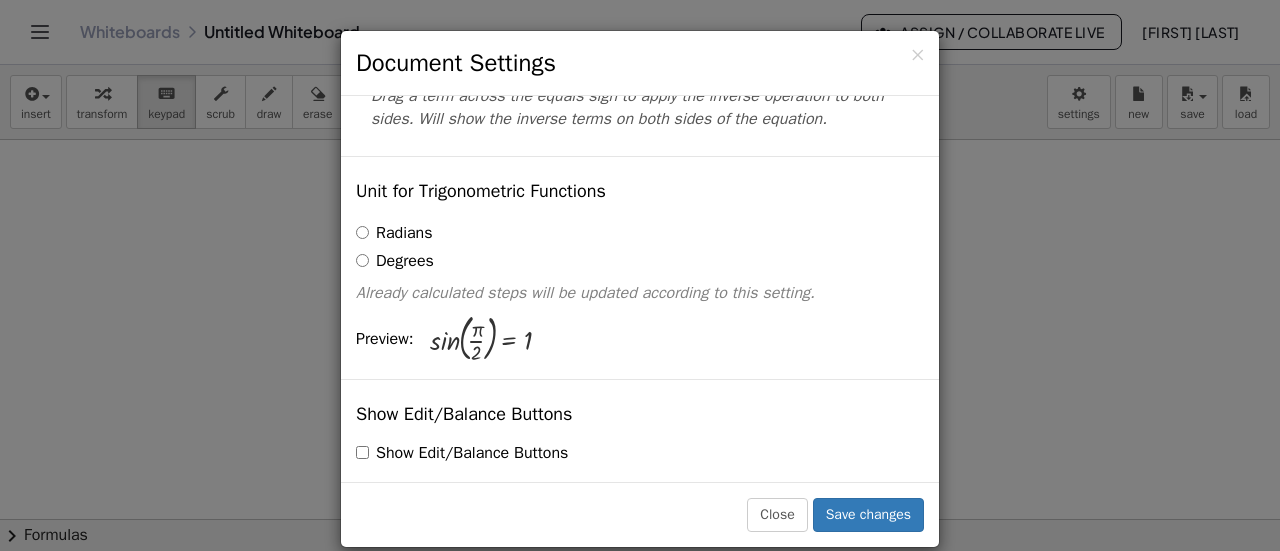 click on "Degrees" at bounding box center [395, 261] 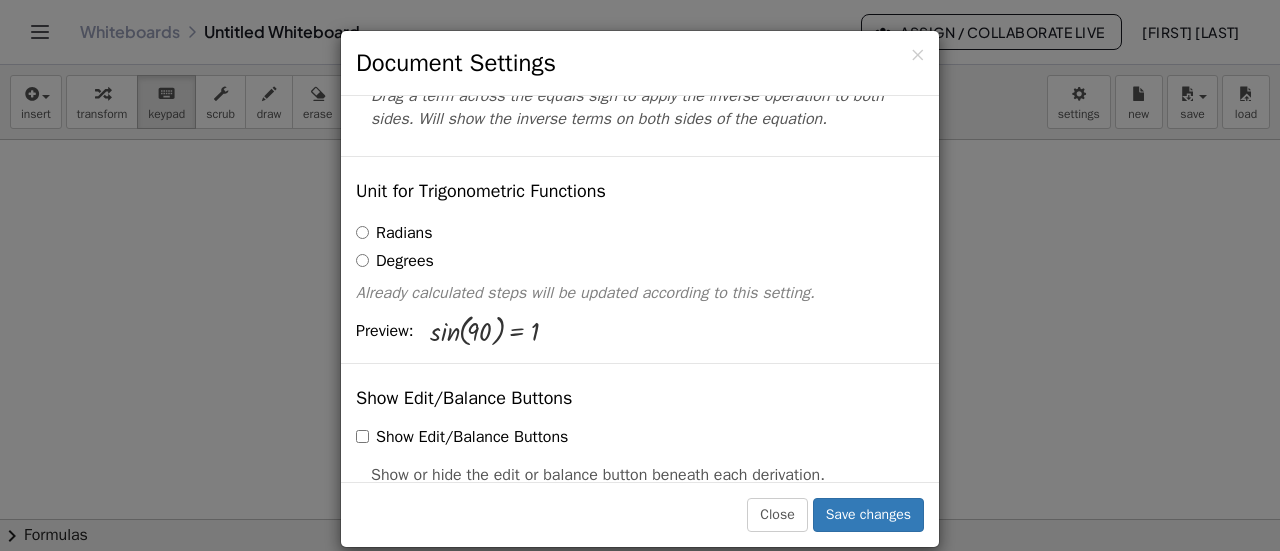 click on "Radians" at bounding box center [394, 233] 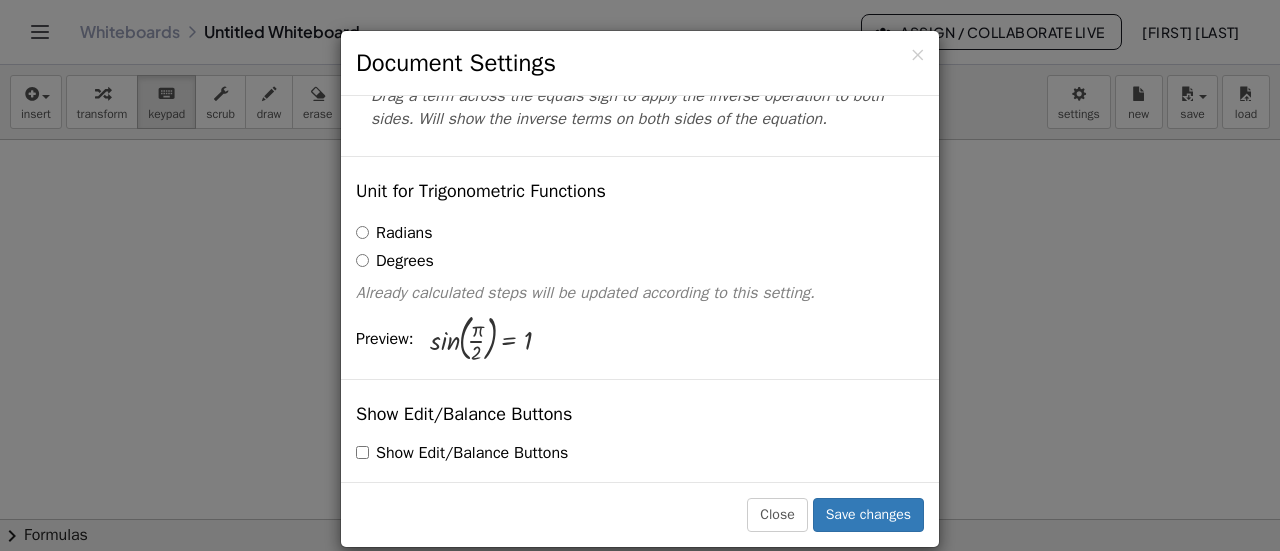 click on "Degrees" at bounding box center [395, 261] 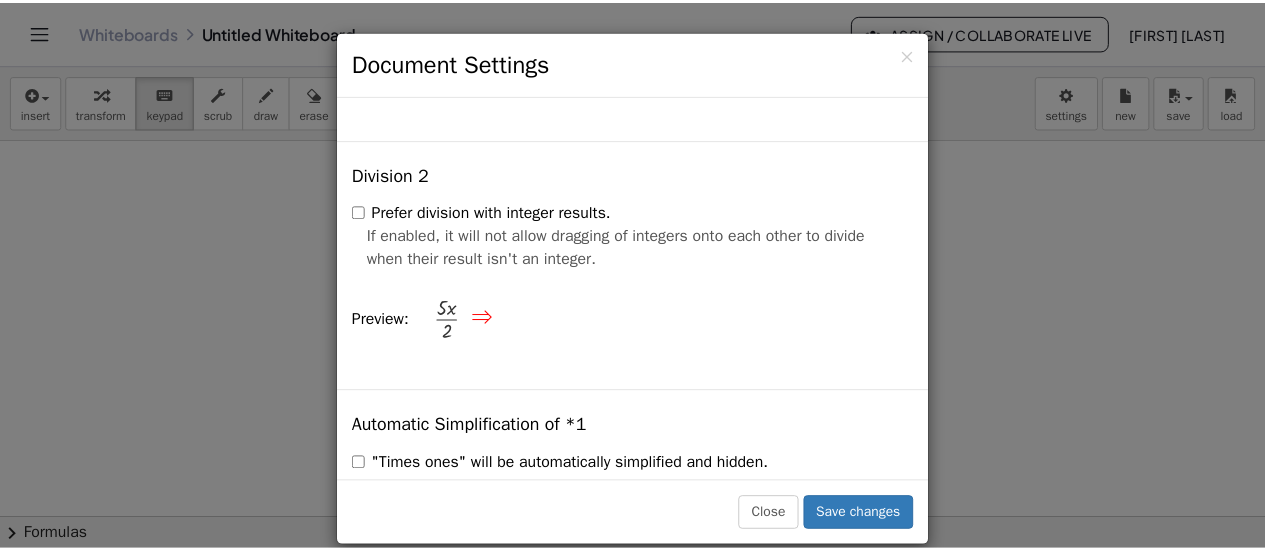 scroll, scrollTop: 2333, scrollLeft: 0, axis: vertical 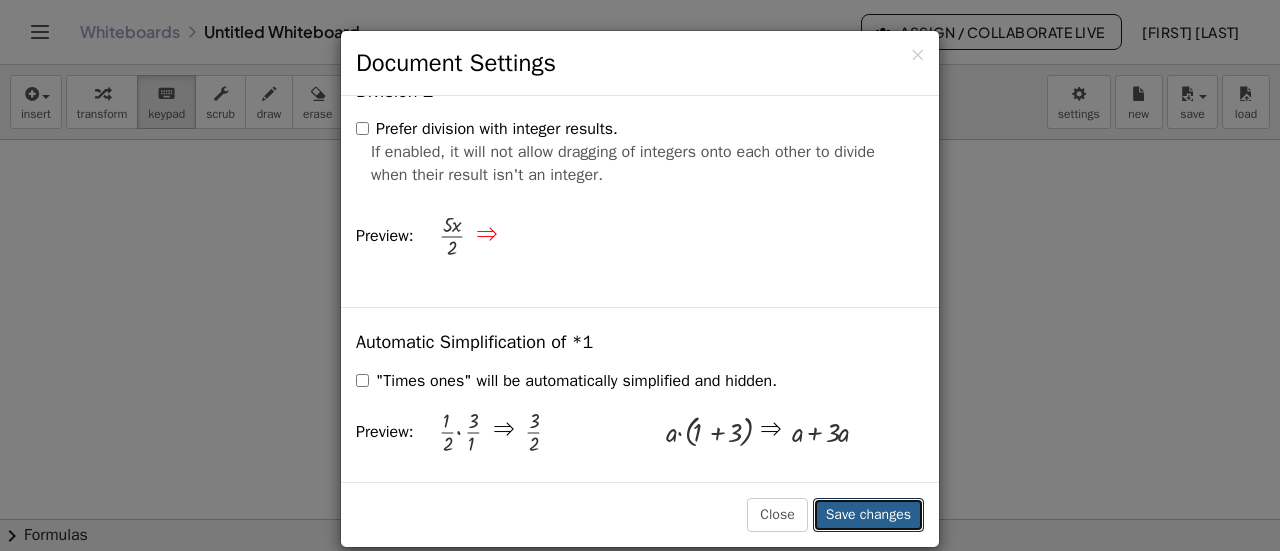 click on "Save changes" at bounding box center [868, 515] 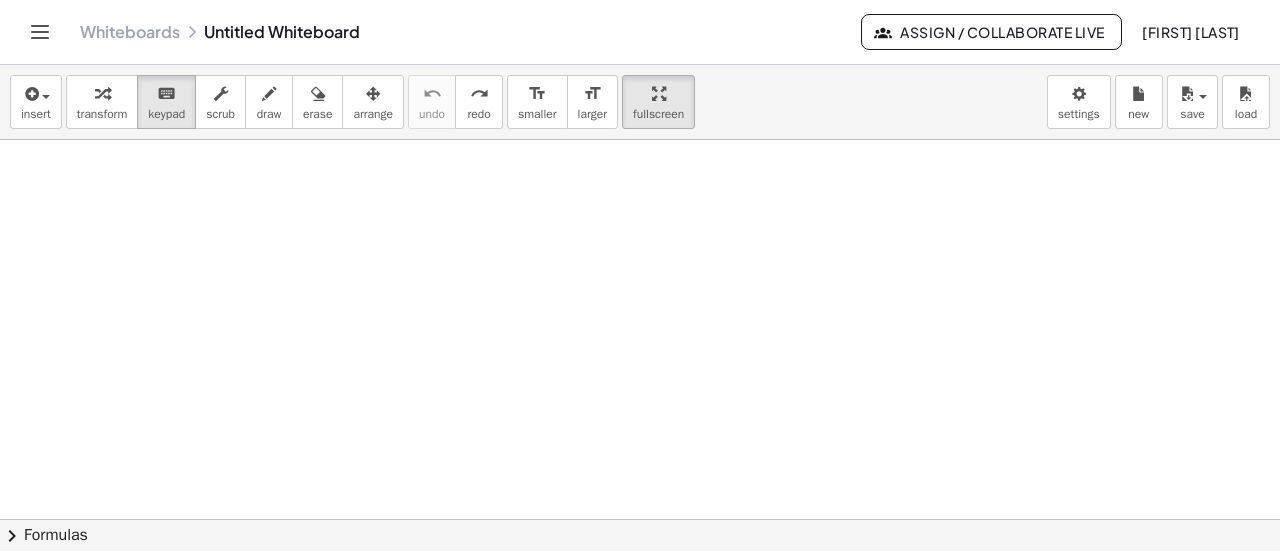 click at bounding box center [640, 85] 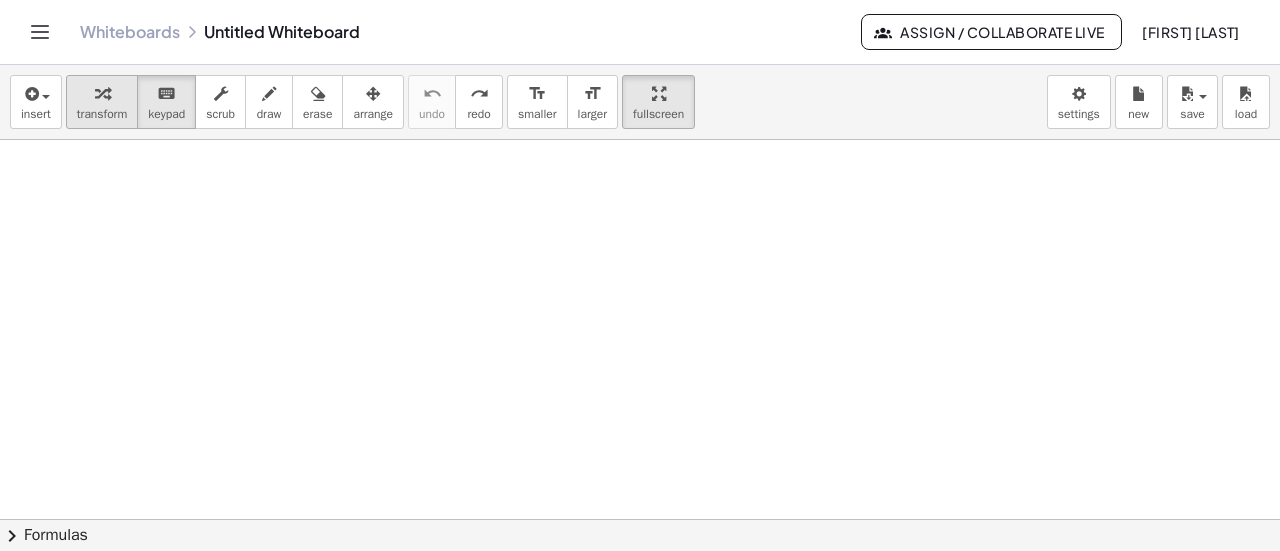 click on "transform" at bounding box center [102, 114] 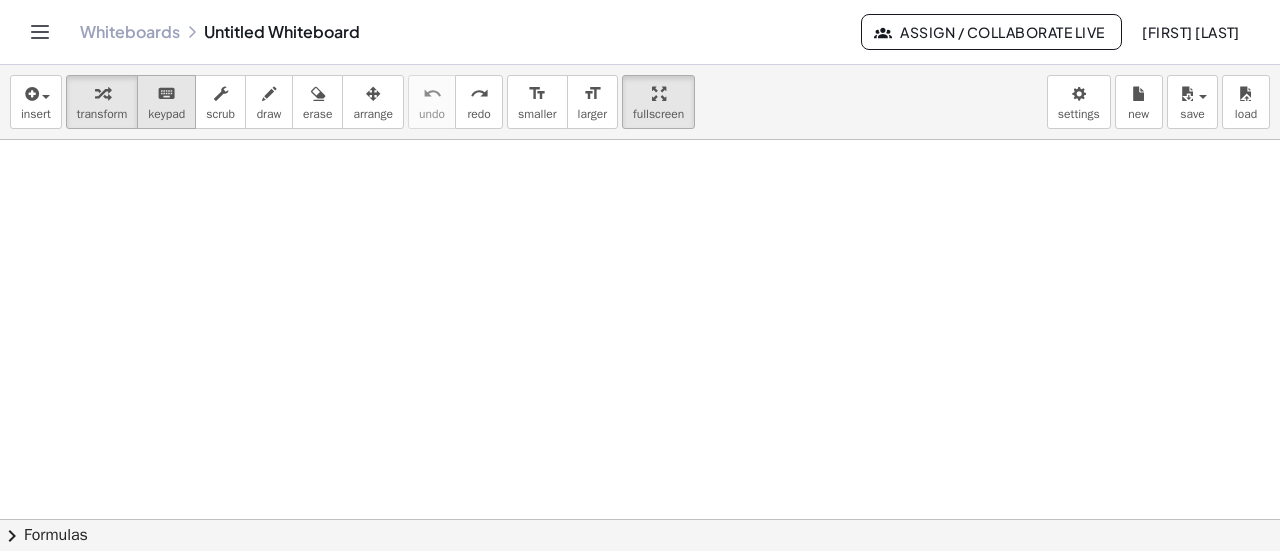 click on "keypad" at bounding box center (166, 114) 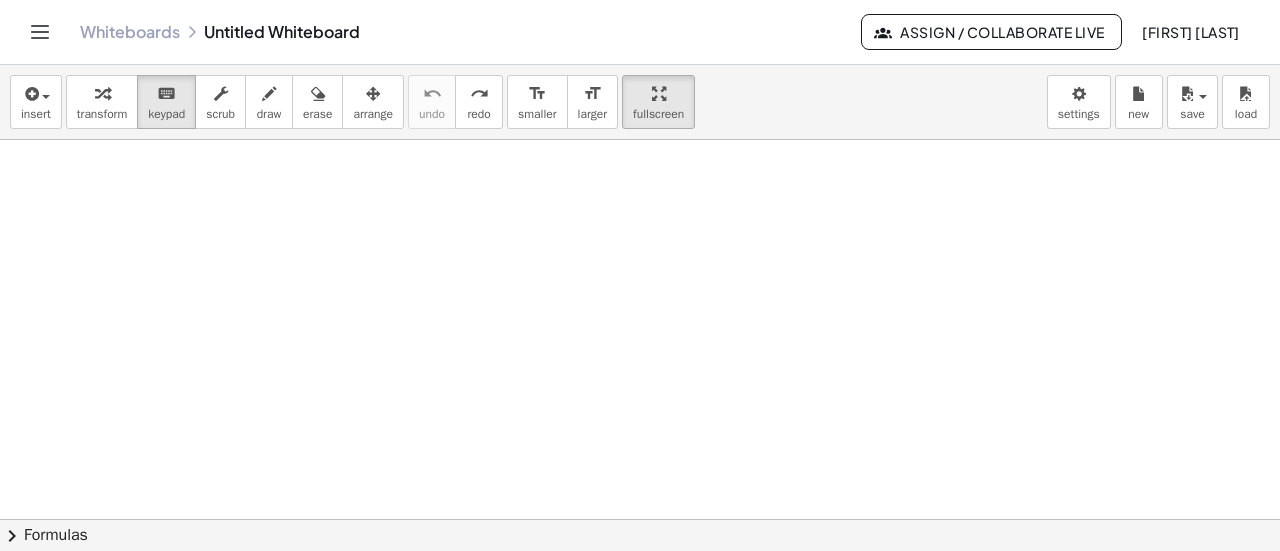 click at bounding box center (640, 85) 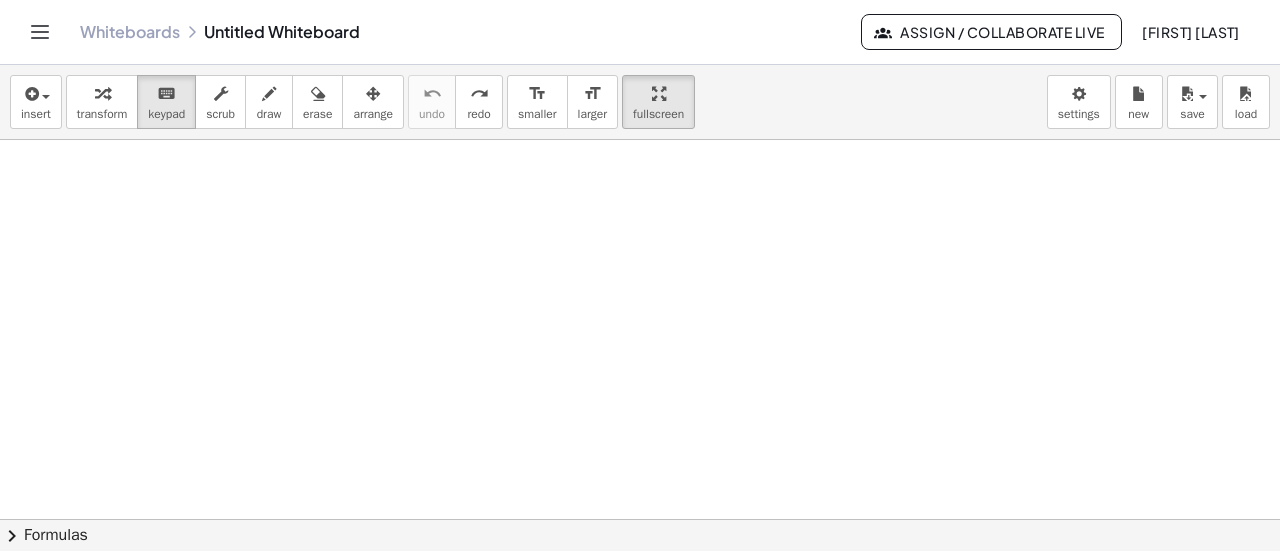 click at bounding box center (640, 85) 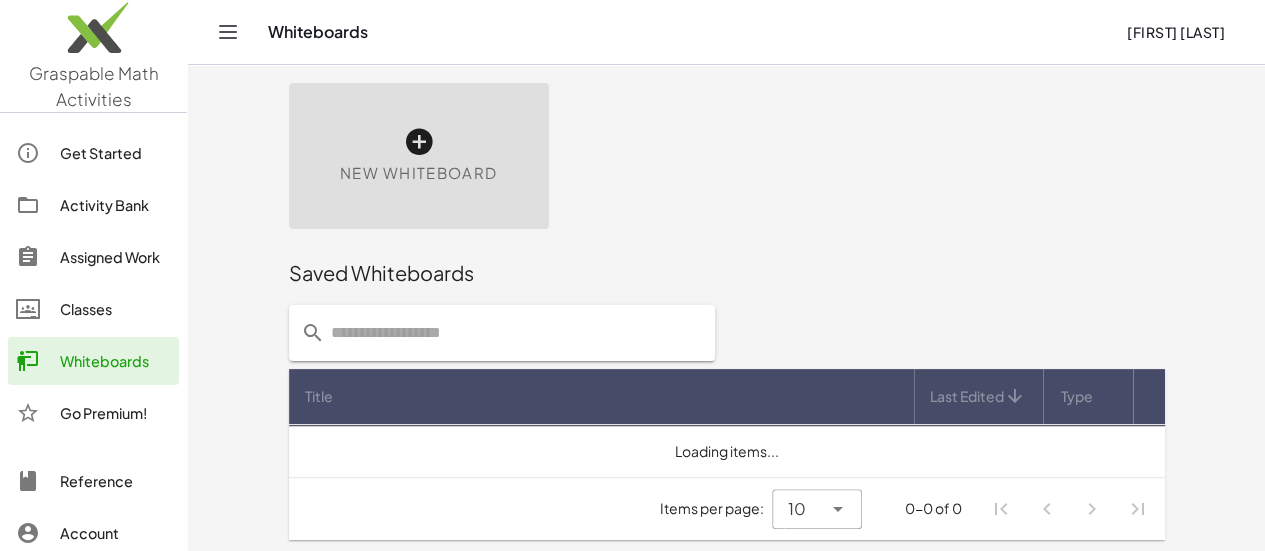 scroll, scrollTop: 57, scrollLeft: 0, axis: vertical 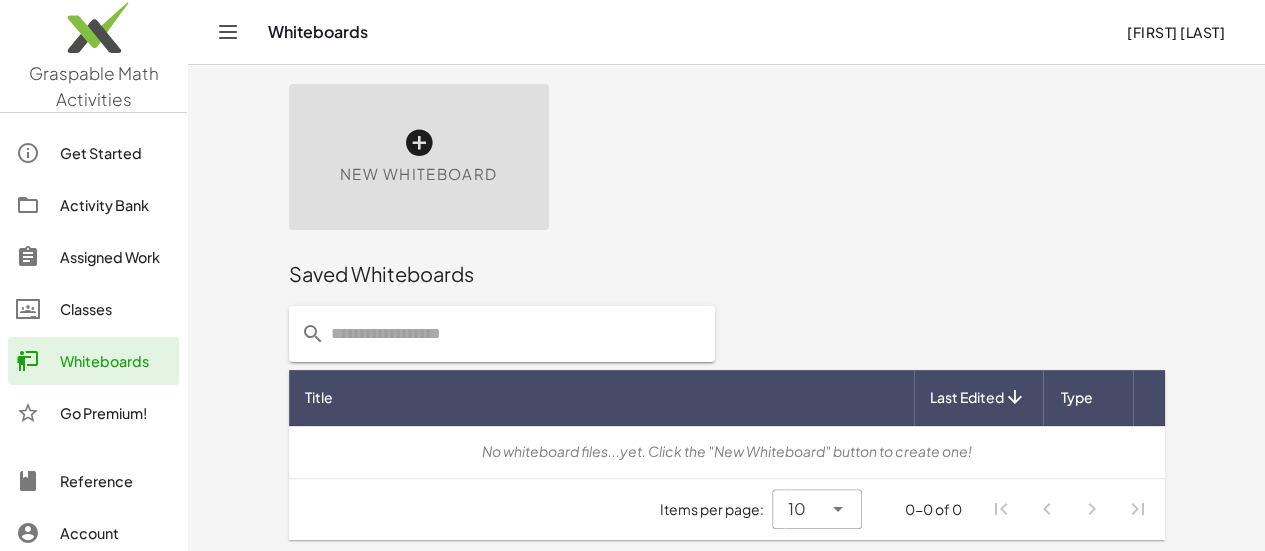 click on "New Whiteboard" at bounding box center (419, 157) 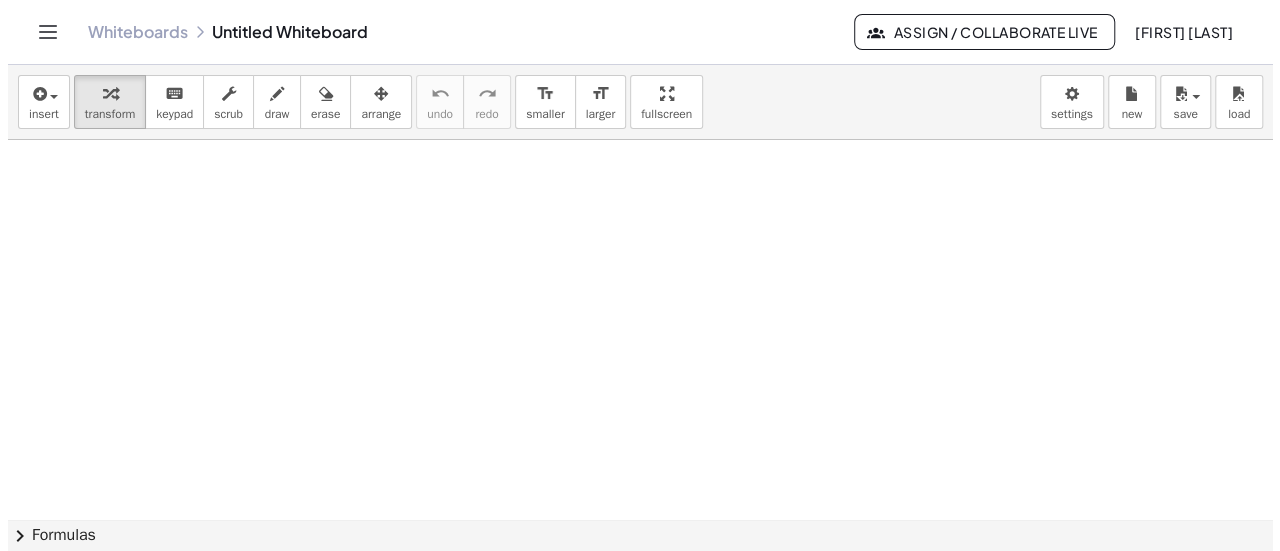 scroll, scrollTop: 0, scrollLeft: 0, axis: both 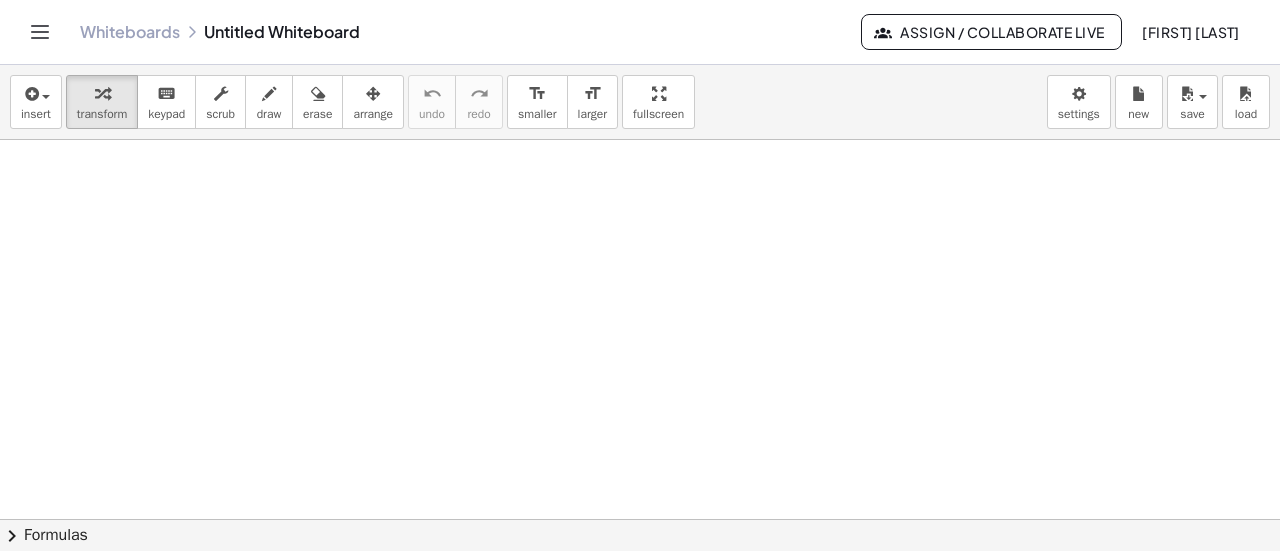 click at bounding box center (640, 520) 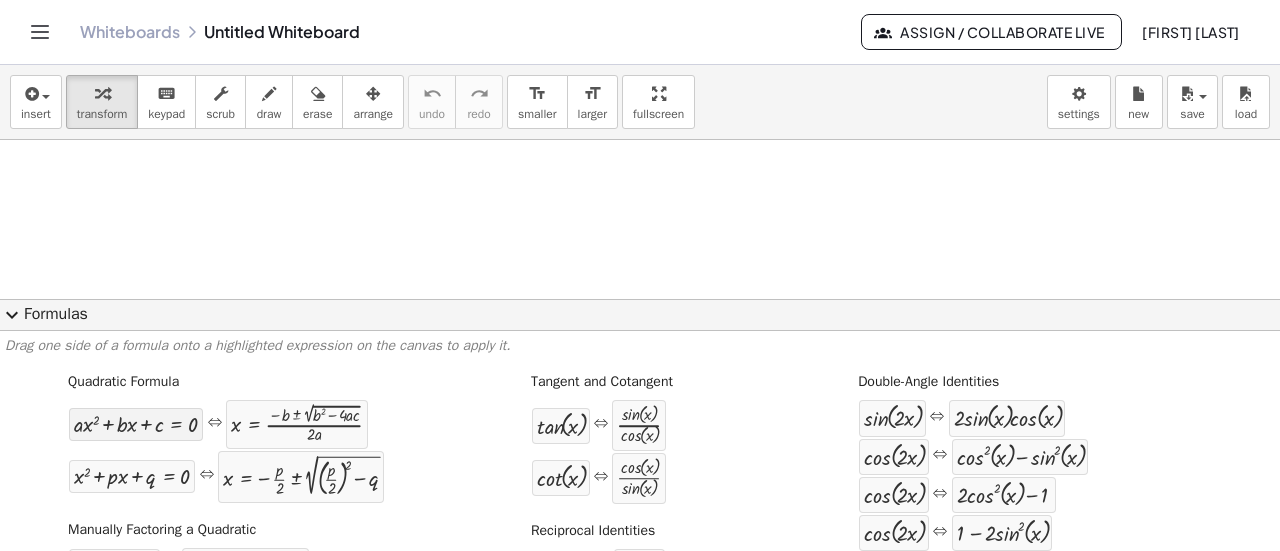 click at bounding box center (136, 424) 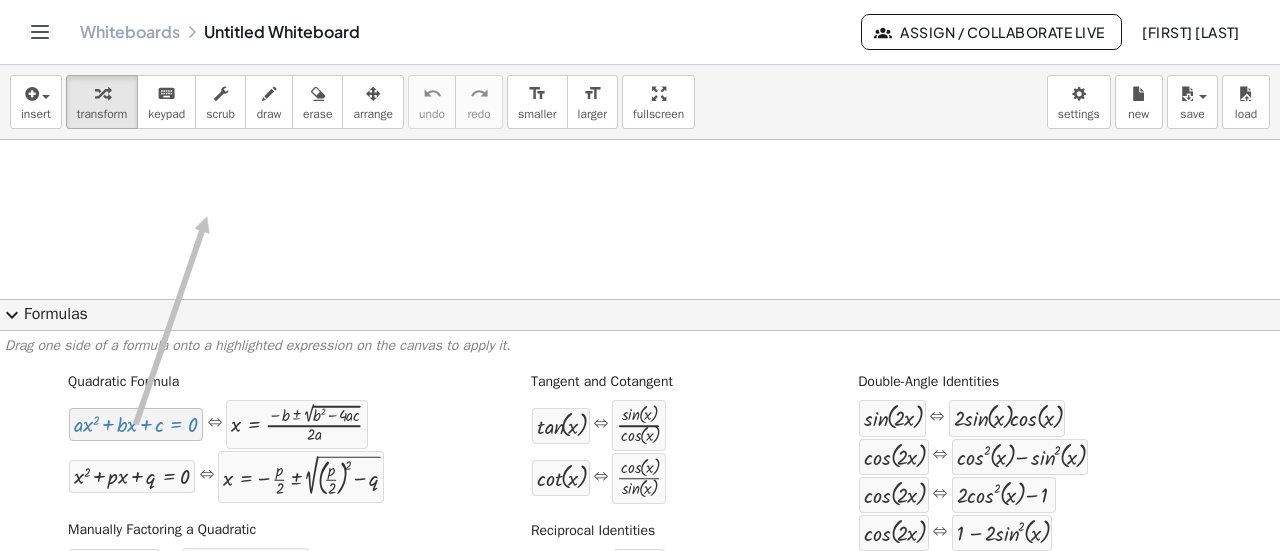 drag, startPoint x: 149, startPoint y: 432, endPoint x: 205, endPoint y: 216, distance: 223.1412 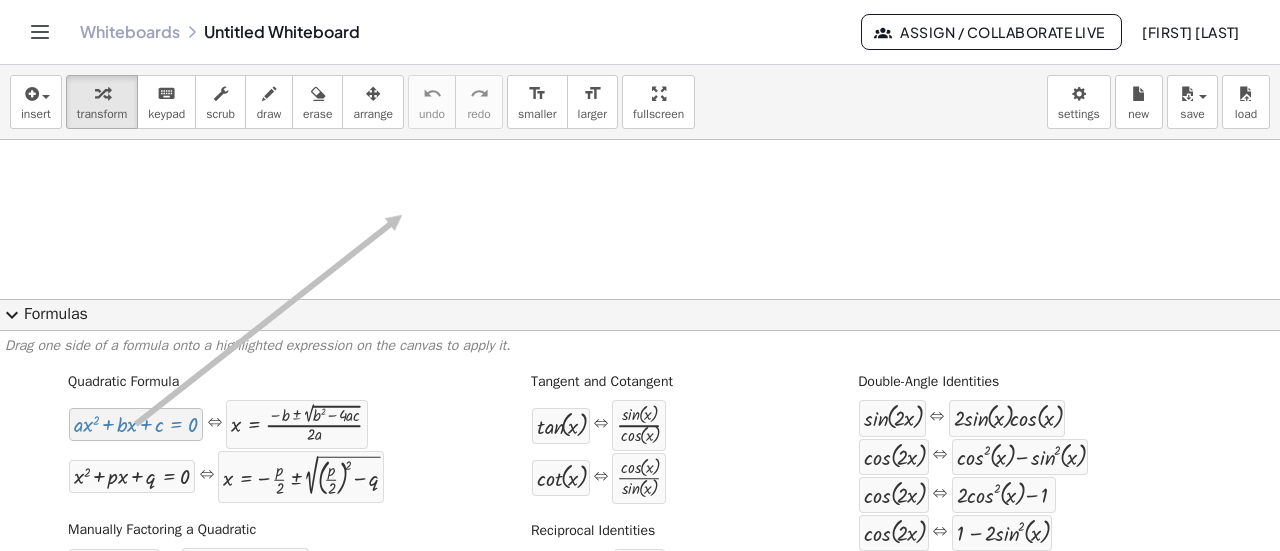 drag, startPoint x: 122, startPoint y: 423, endPoint x: 400, endPoint y: 215, distance: 347.20023 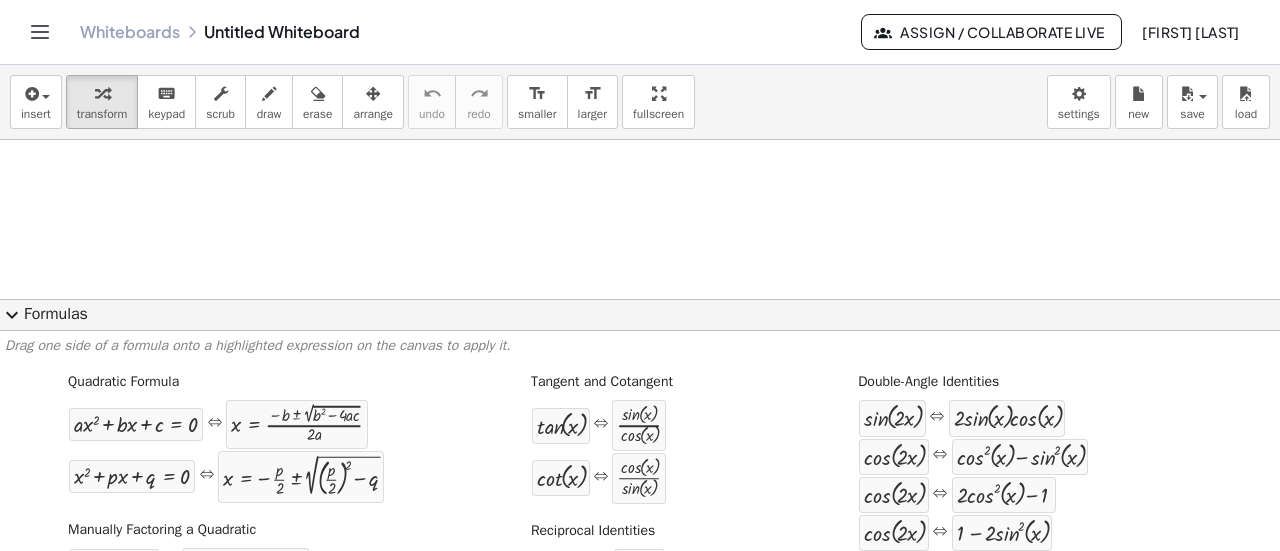 click at bounding box center (640, 520) 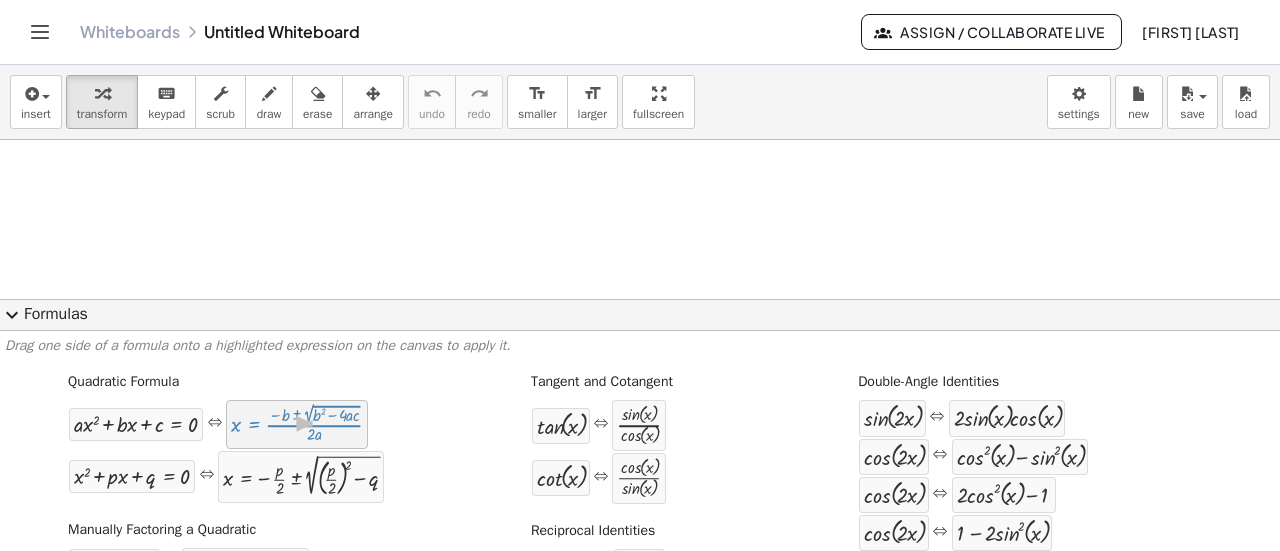 click at bounding box center (297, 424) 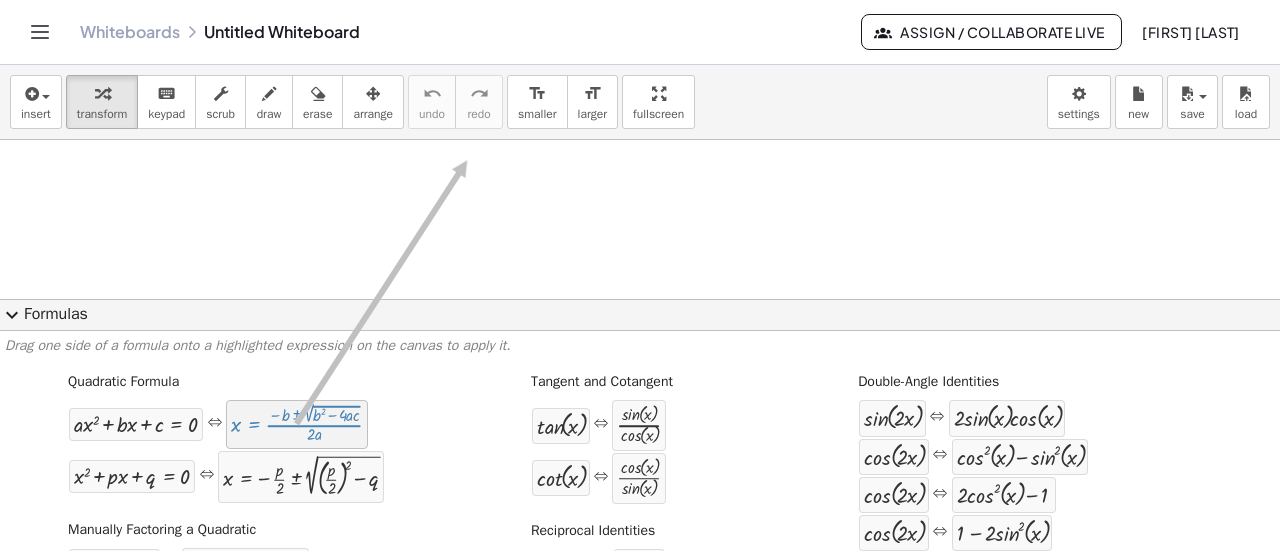 drag, startPoint x: 291, startPoint y: 413, endPoint x: 465, endPoint y: 161, distance: 306.2352 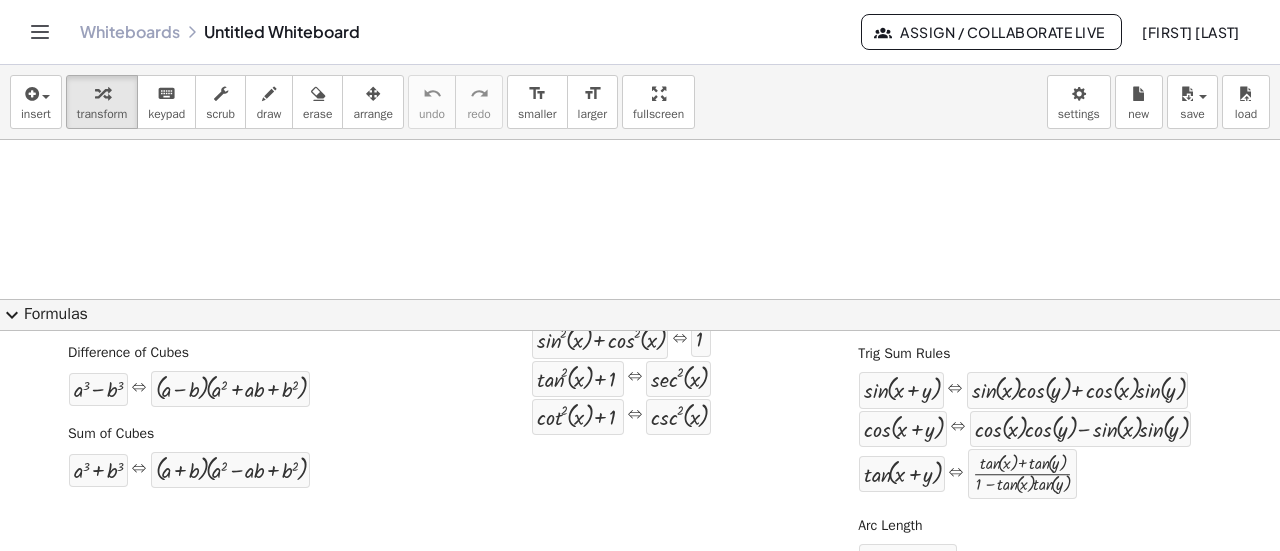 scroll, scrollTop: 479, scrollLeft: 0, axis: vertical 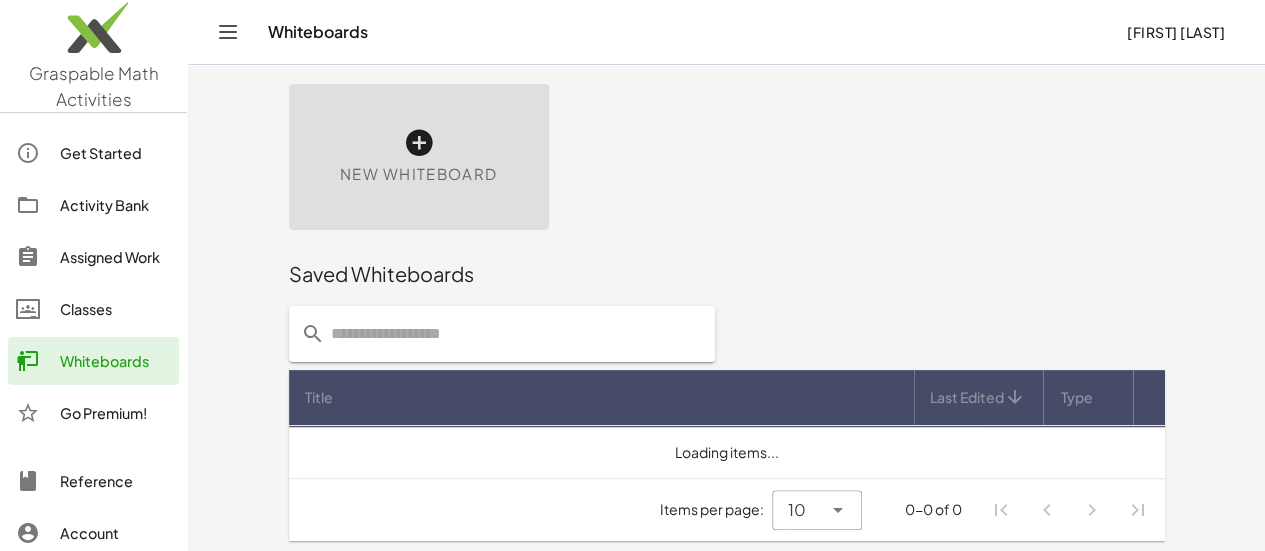 click on "Get Started" 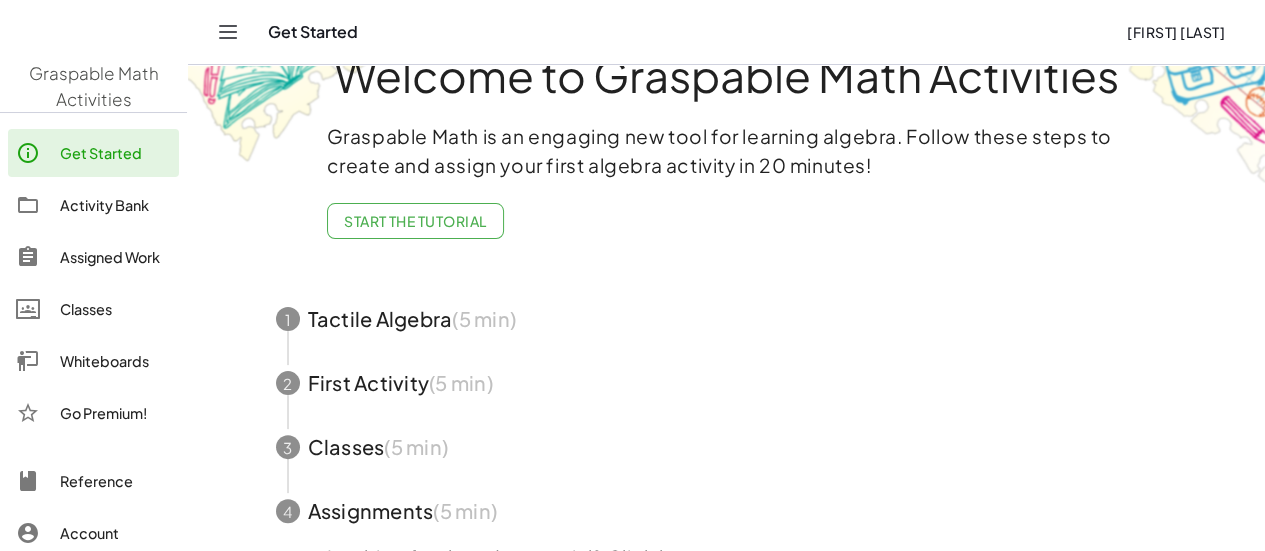 scroll, scrollTop: 0, scrollLeft: 0, axis: both 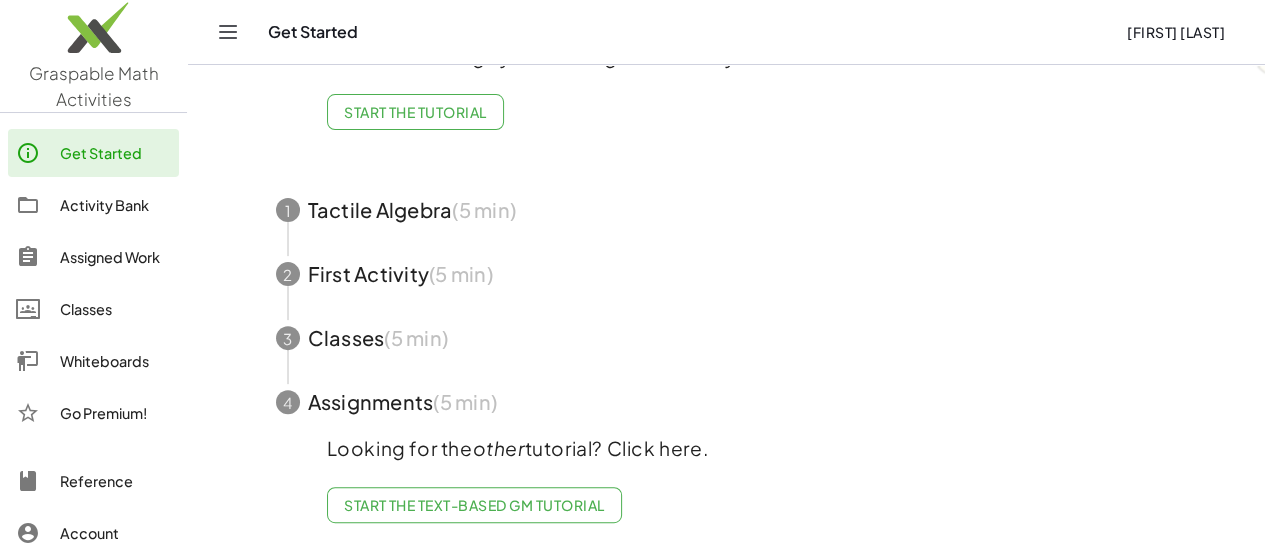 click on "Start the Tutorial" 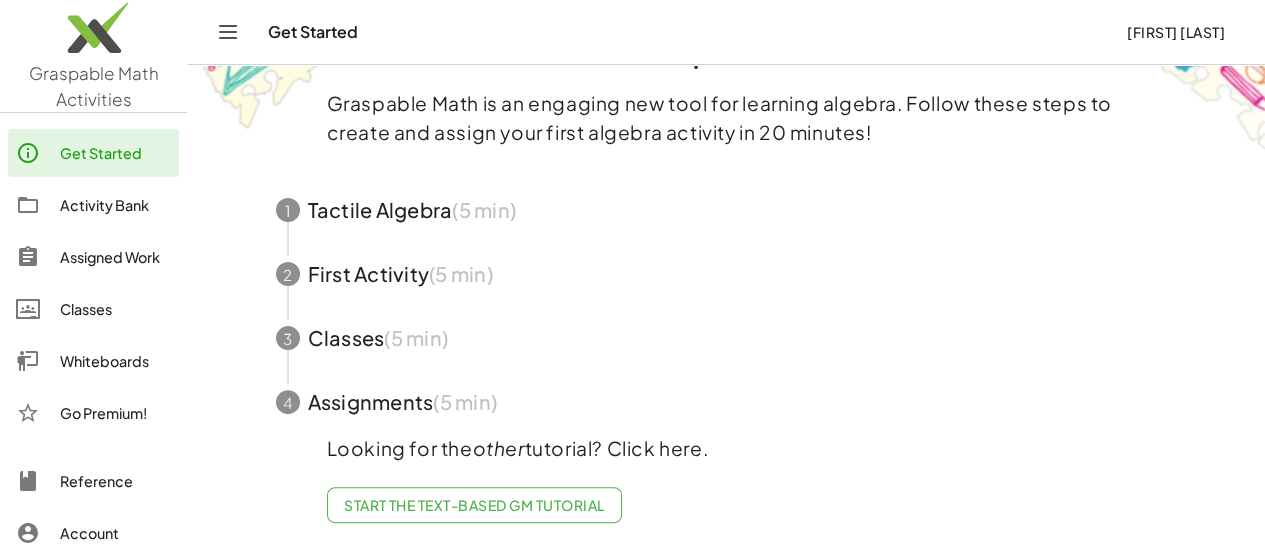 scroll, scrollTop: 105, scrollLeft: 0, axis: vertical 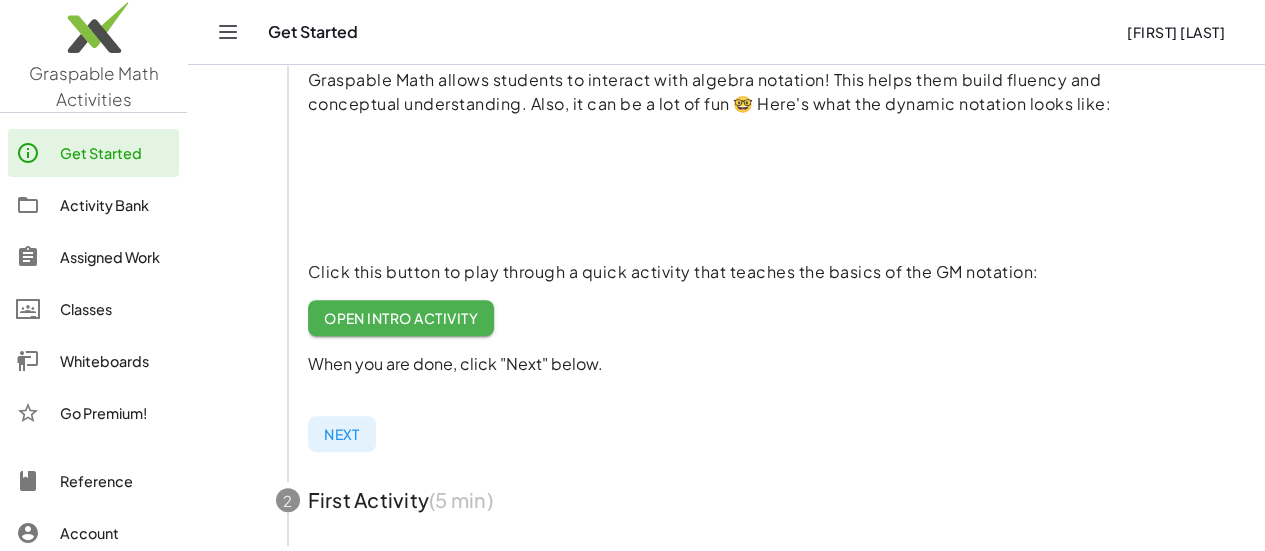 click on "Open Intro Activity" 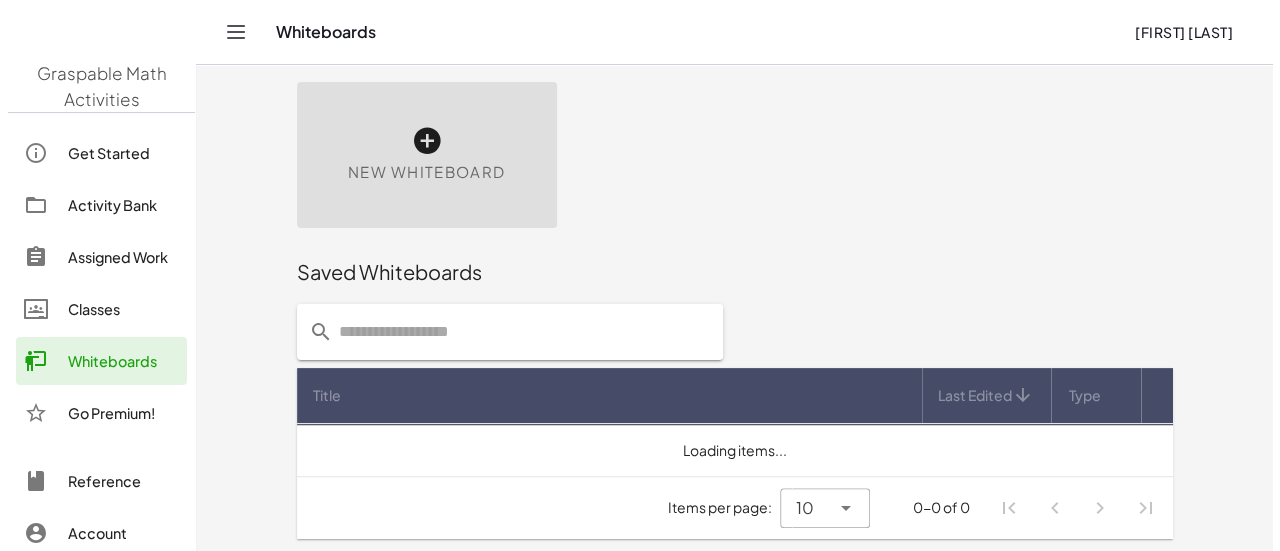 scroll, scrollTop: 0, scrollLeft: 0, axis: both 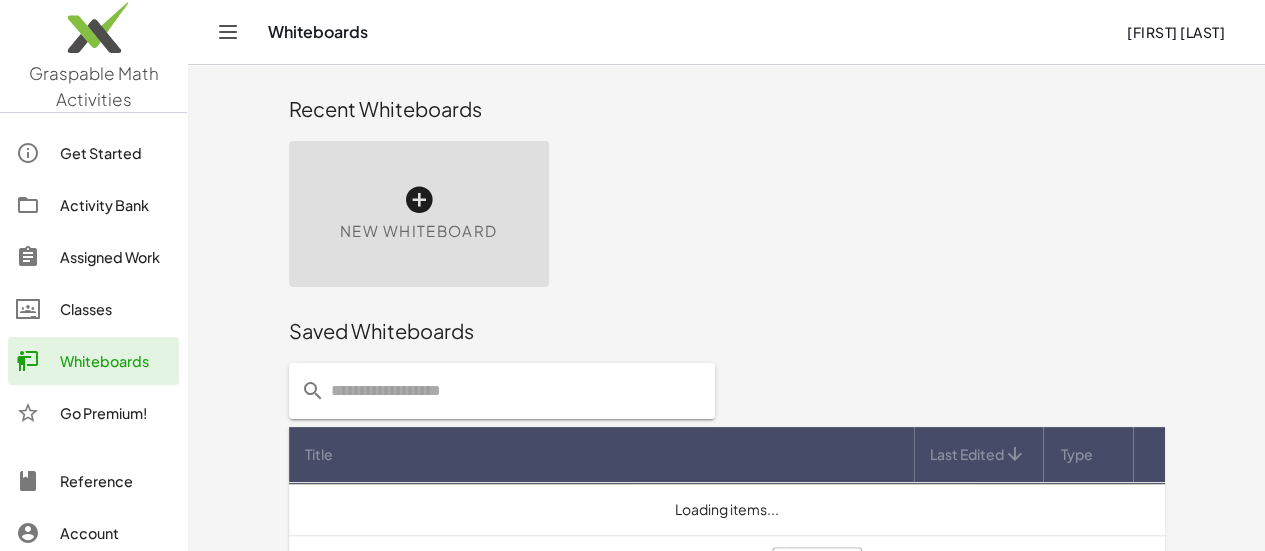 click at bounding box center (419, 200) 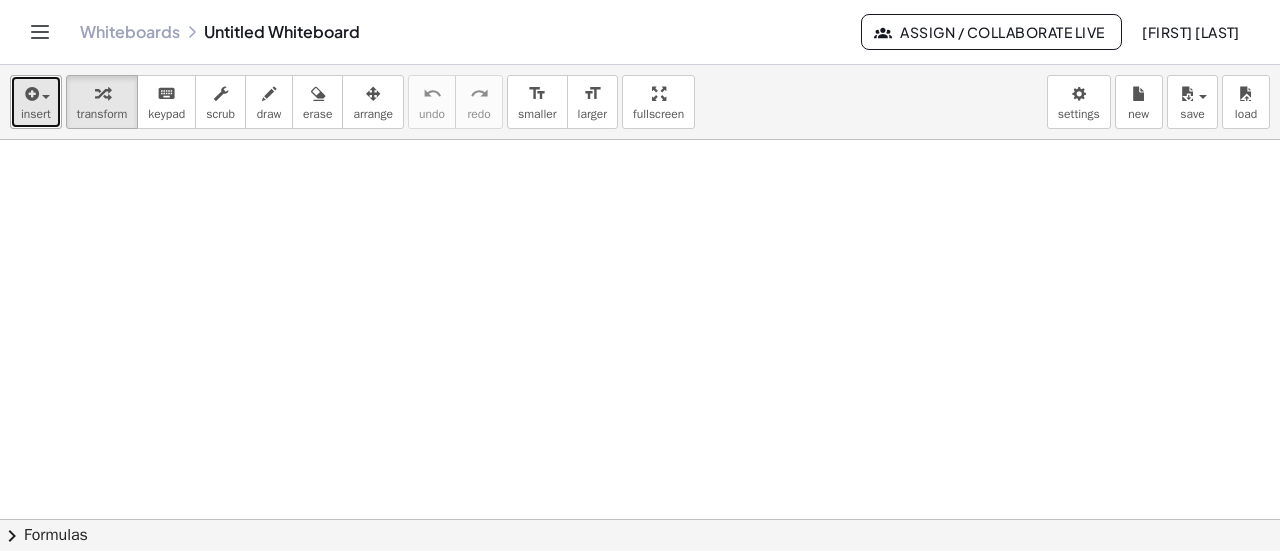 click on "insert" at bounding box center (36, 114) 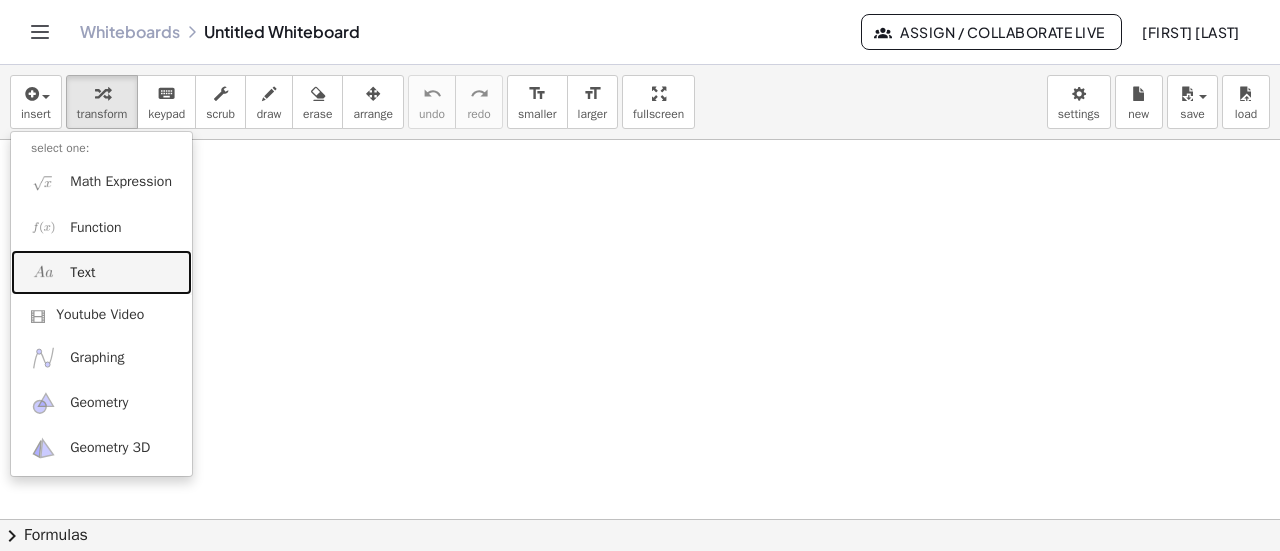 click on "Text" at bounding box center [101, 272] 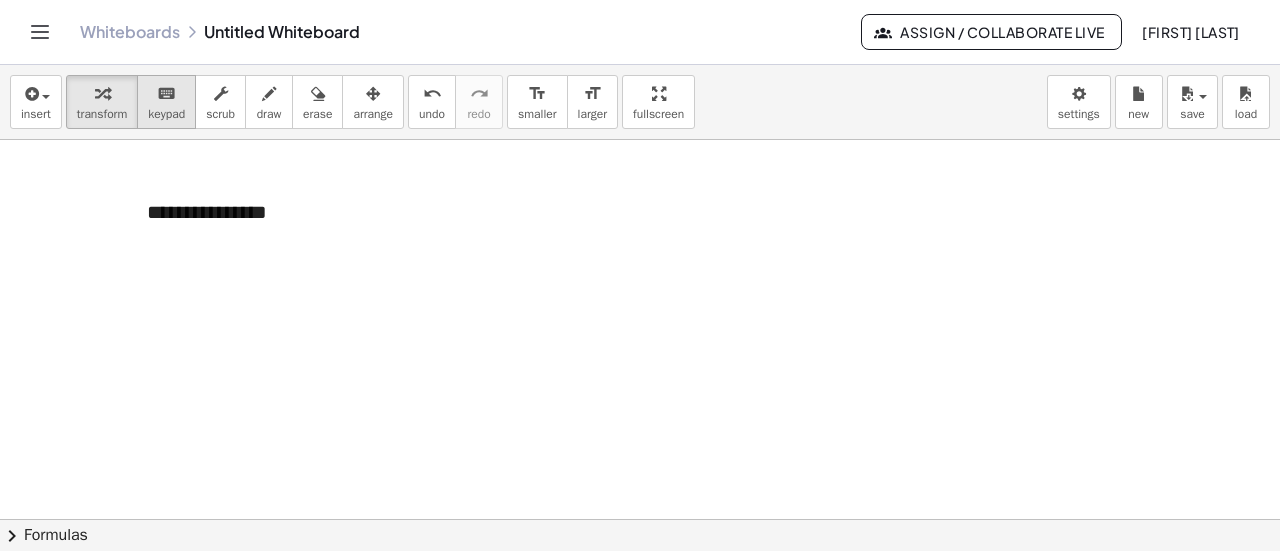 click on "keyboard keypad" at bounding box center [166, 102] 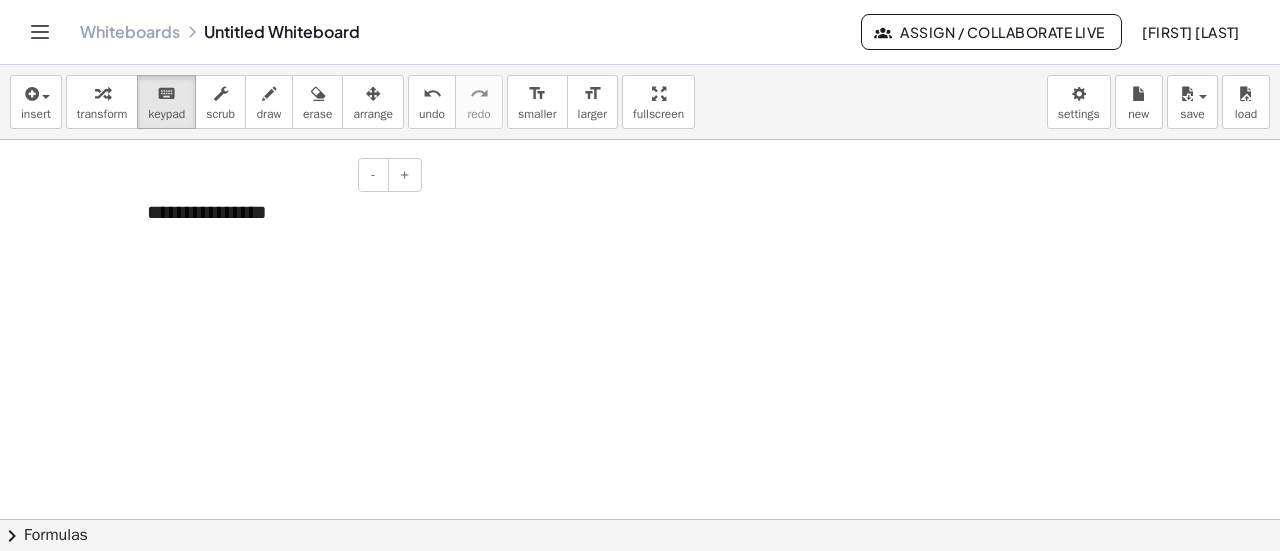 click on "**********" at bounding box center (277, 212) 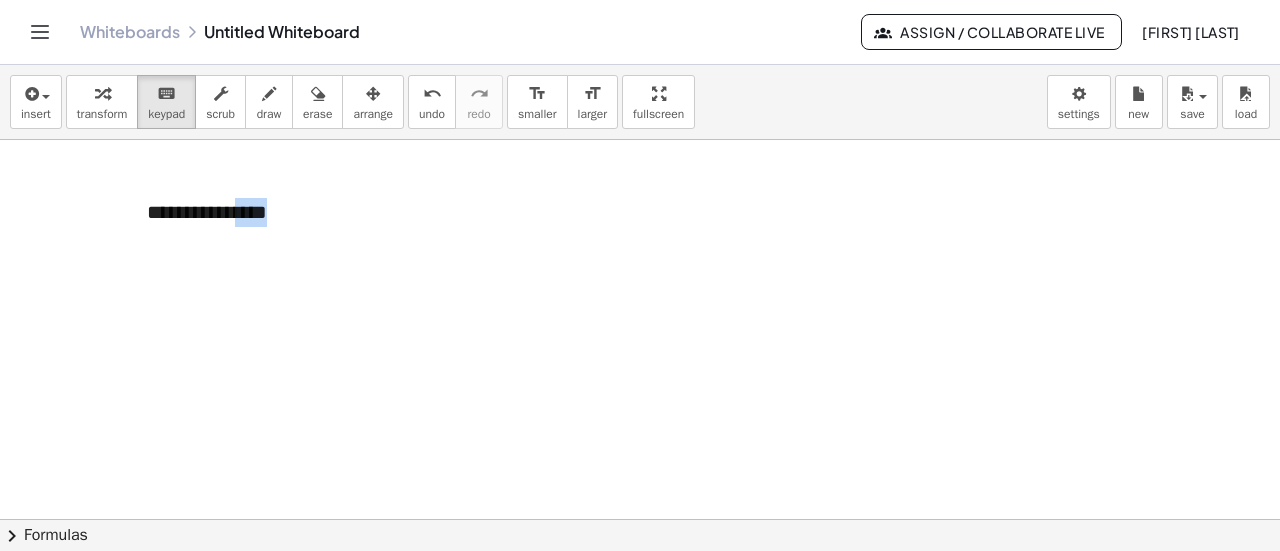 drag, startPoint x: 268, startPoint y: 216, endPoint x: 192, endPoint y: 269, distance: 92.65527 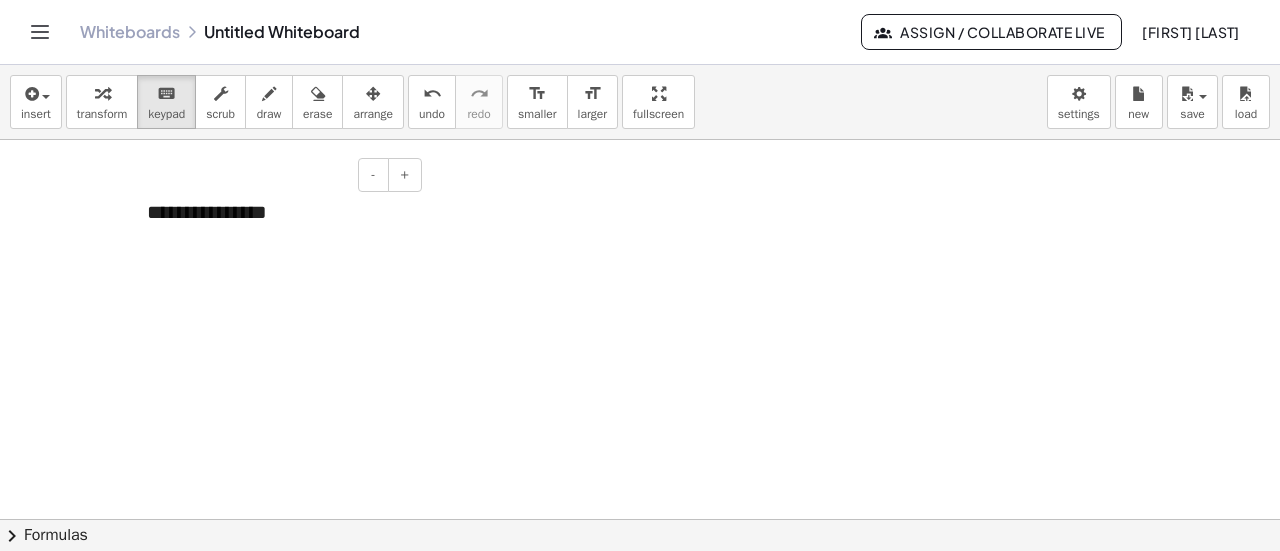 click on "**********" at bounding box center (277, 212) 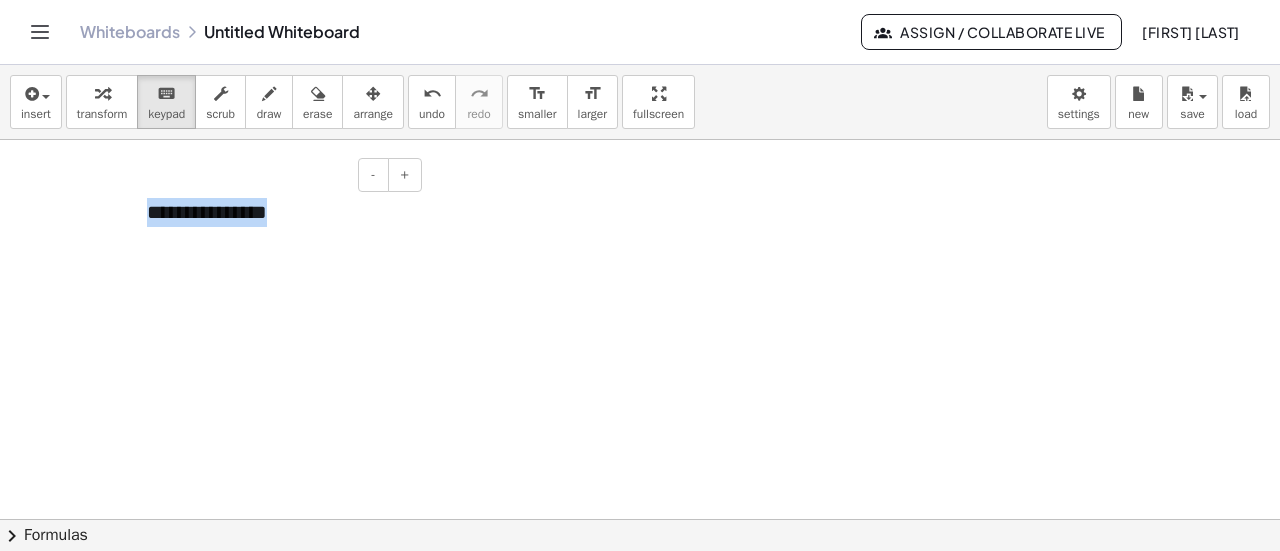 type 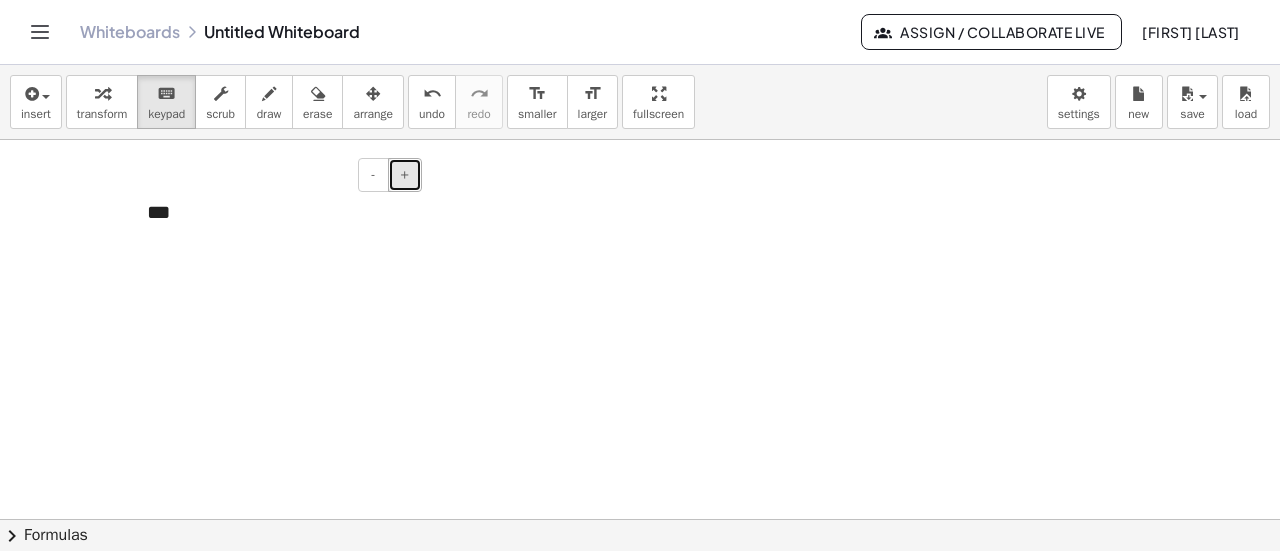 click on "+" at bounding box center (405, 175) 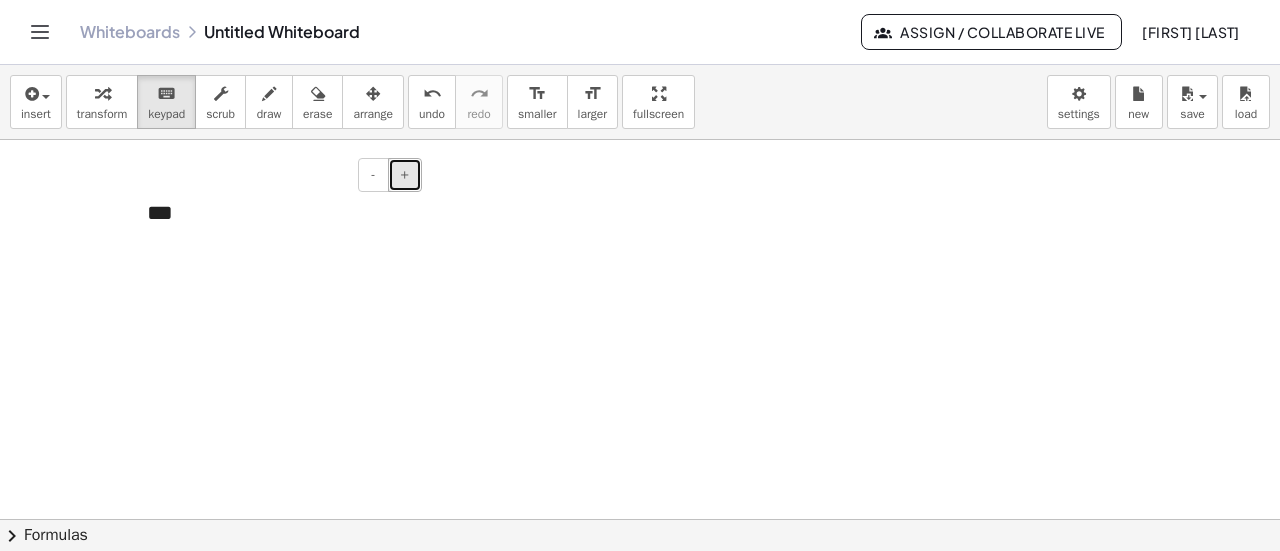 click on "+" at bounding box center (405, 175) 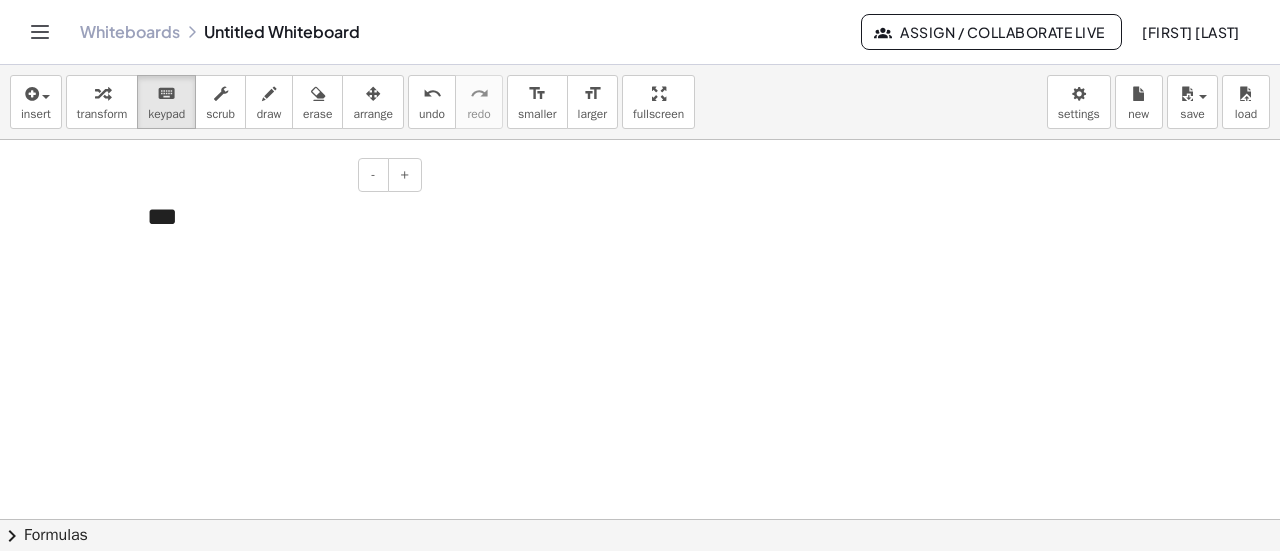 drag, startPoint x: 394, startPoint y: 260, endPoint x: 382, endPoint y: 256, distance: 12.649111 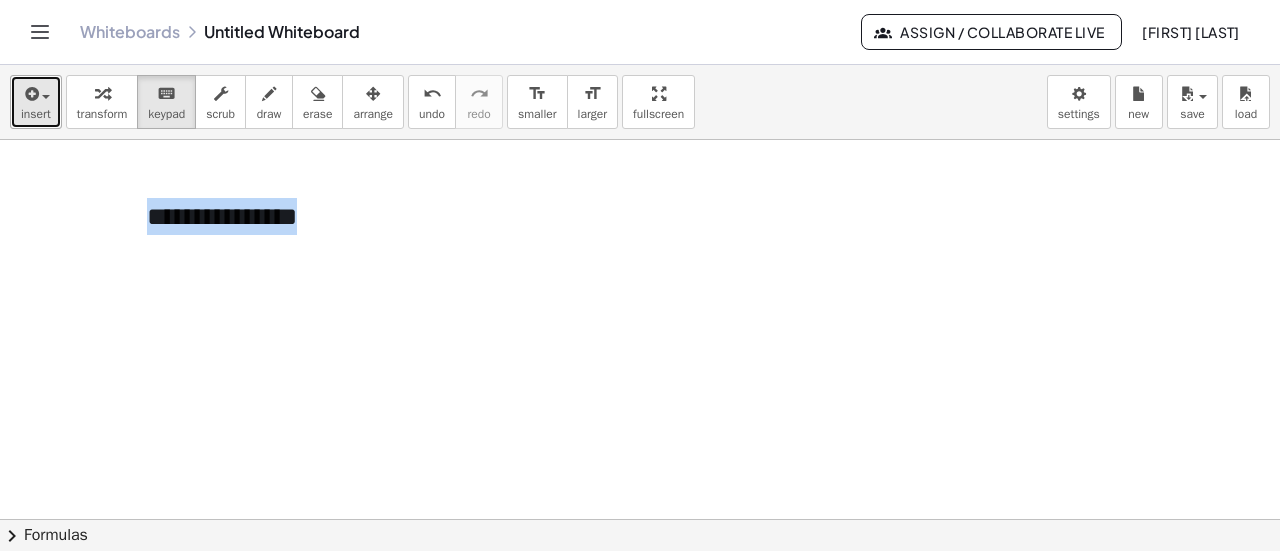click on "insert" at bounding box center (36, 102) 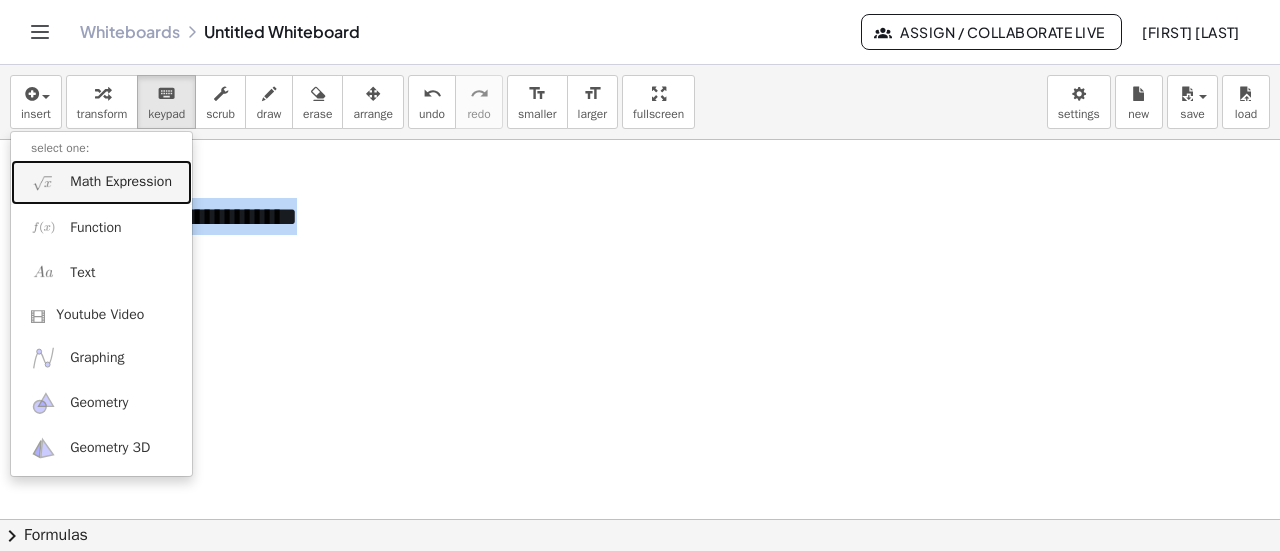 click on "Math Expression" at bounding box center [121, 182] 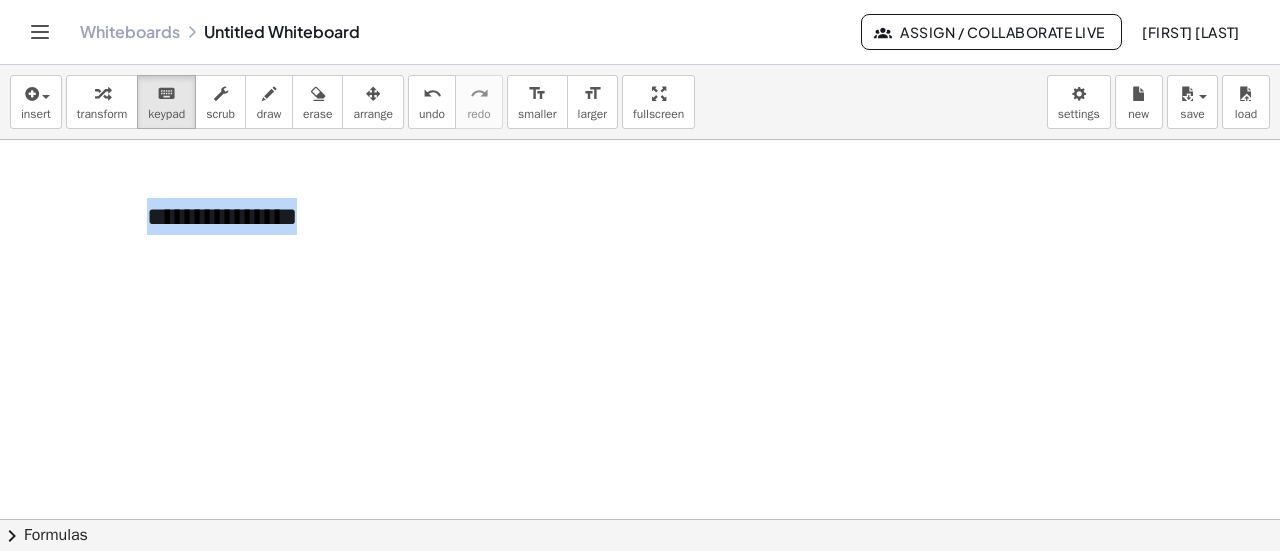 click at bounding box center [640, 520] 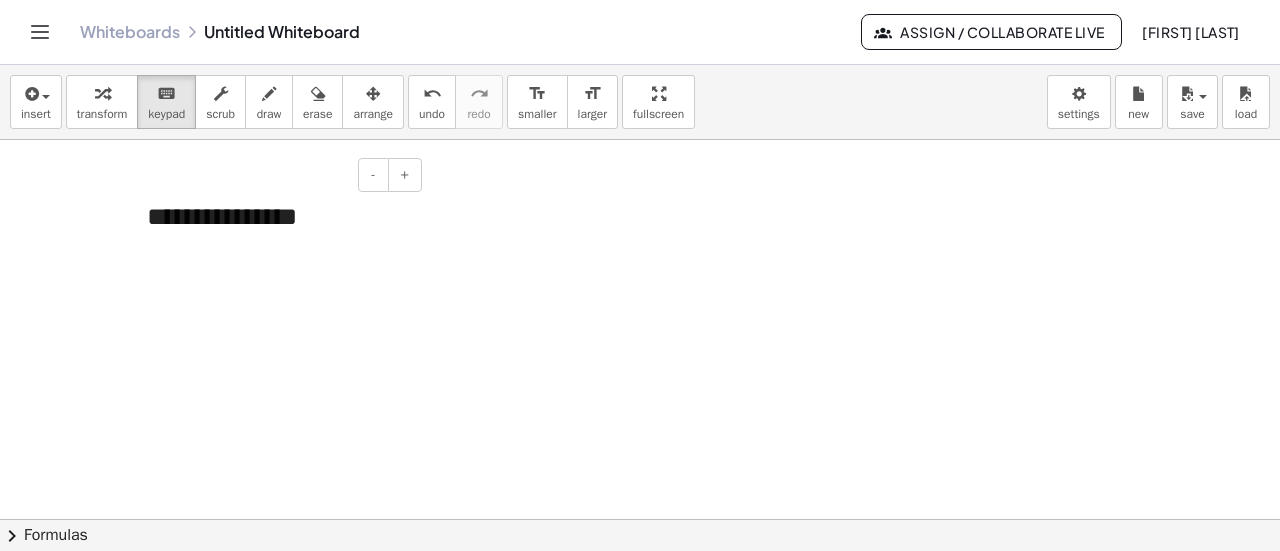 drag, startPoint x: 238, startPoint y: 251, endPoint x: 230, endPoint y: 236, distance: 17 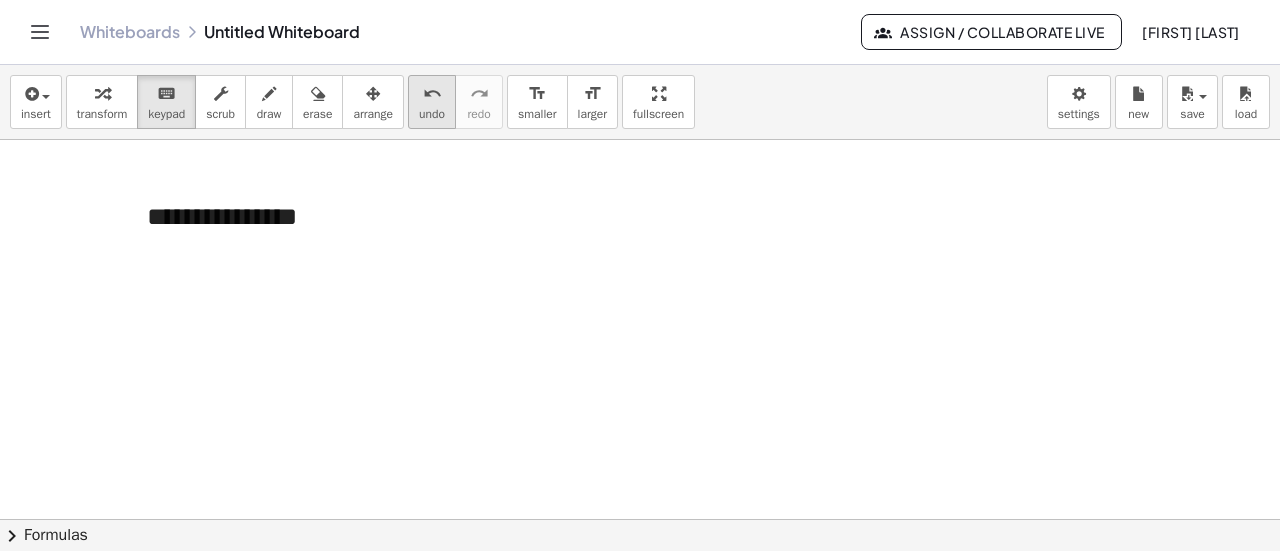 click on "undo" at bounding box center (432, 94) 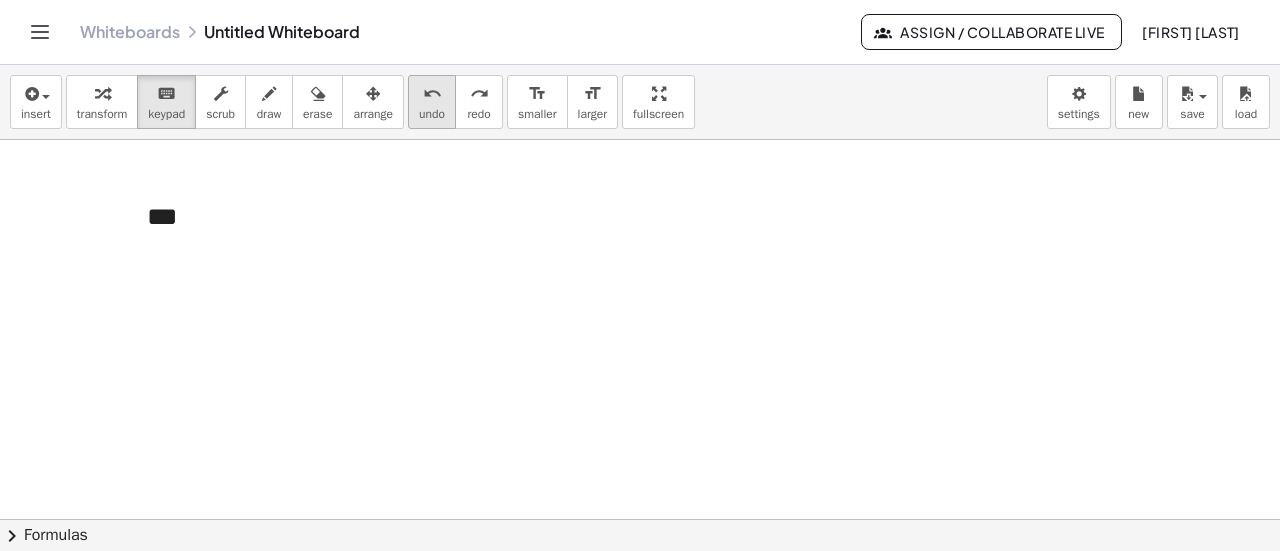 click on "undo" at bounding box center [432, 94] 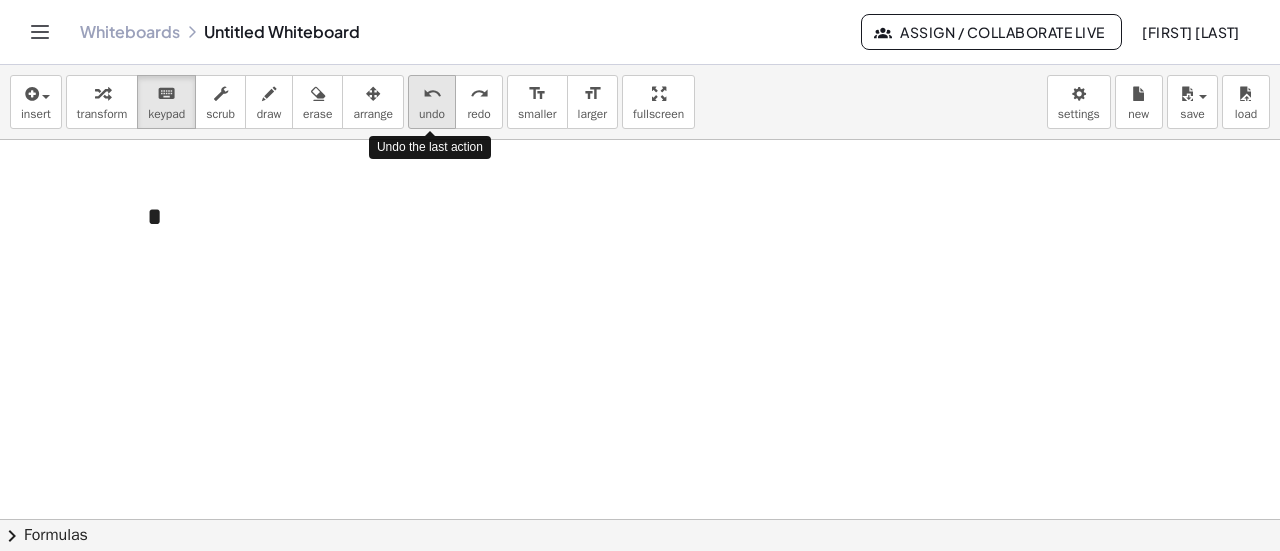 click on "undo" at bounding box center (432, 94) 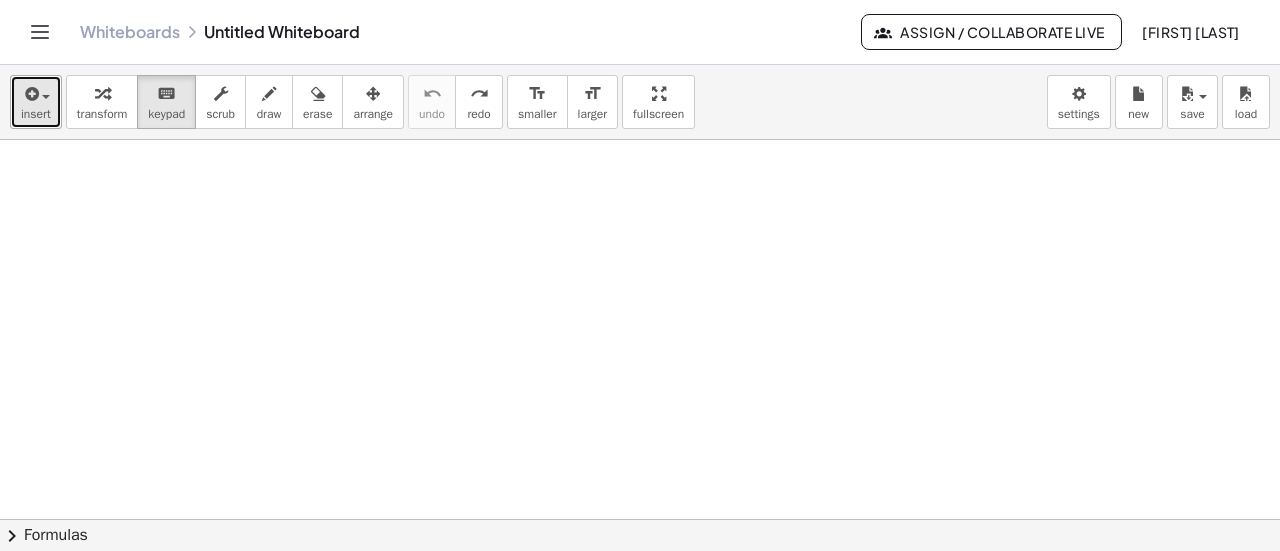 click on "insert" at bounding box center (36, 102) 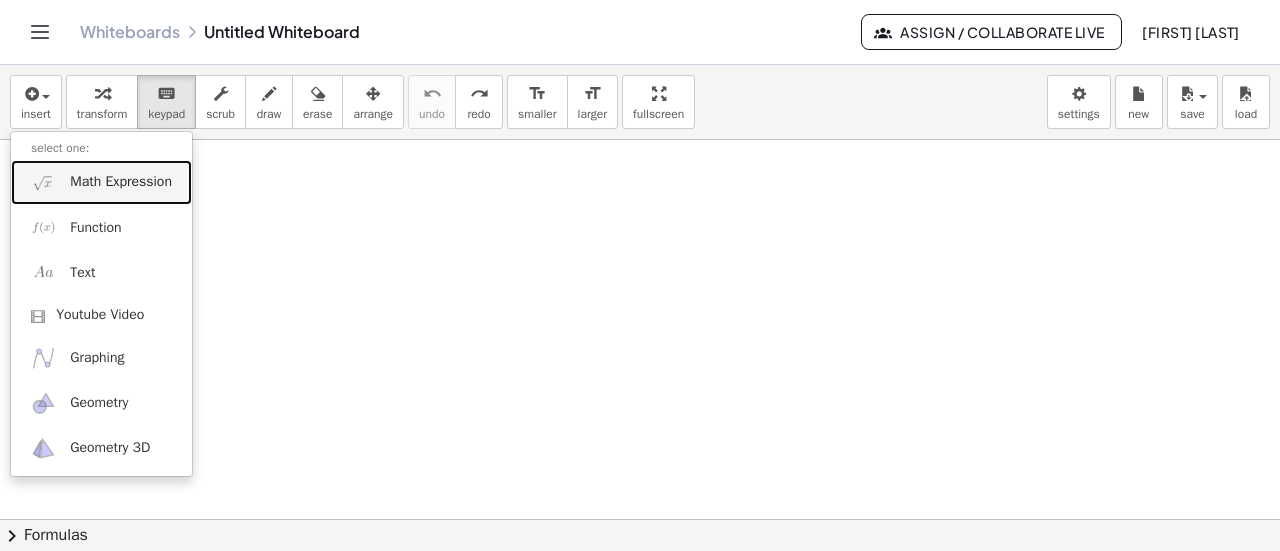 click on "Math Expression" at bounding box center [121, 182] 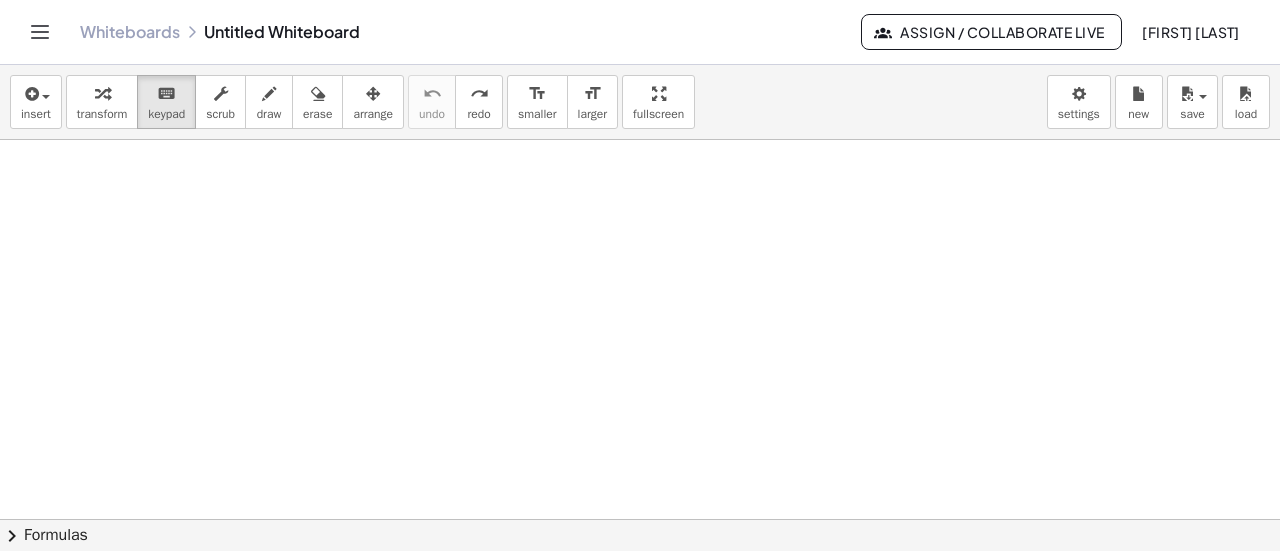 click at bounding box center (640, 520) 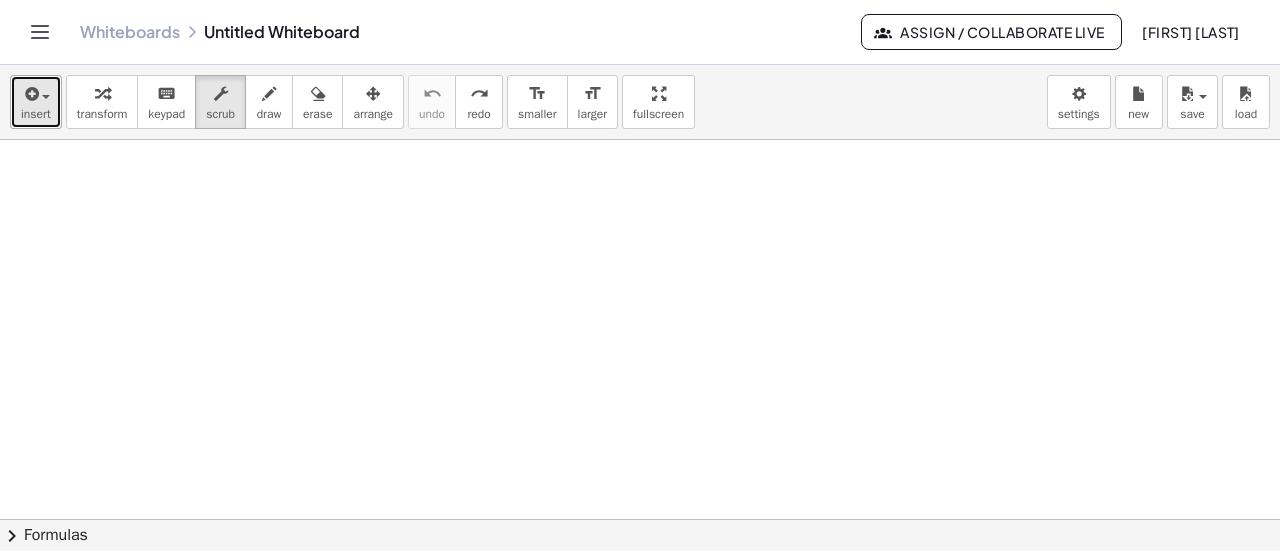 click on "insert" at bounding box center [36, 102] 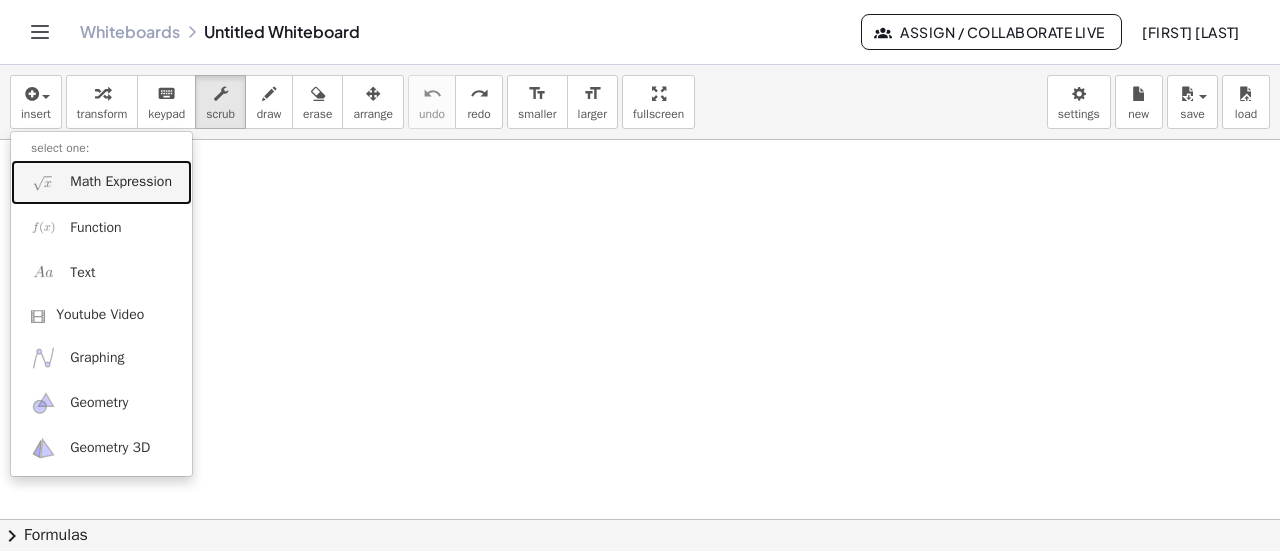 click on "Math Expression" at bounding box center [121, 182] 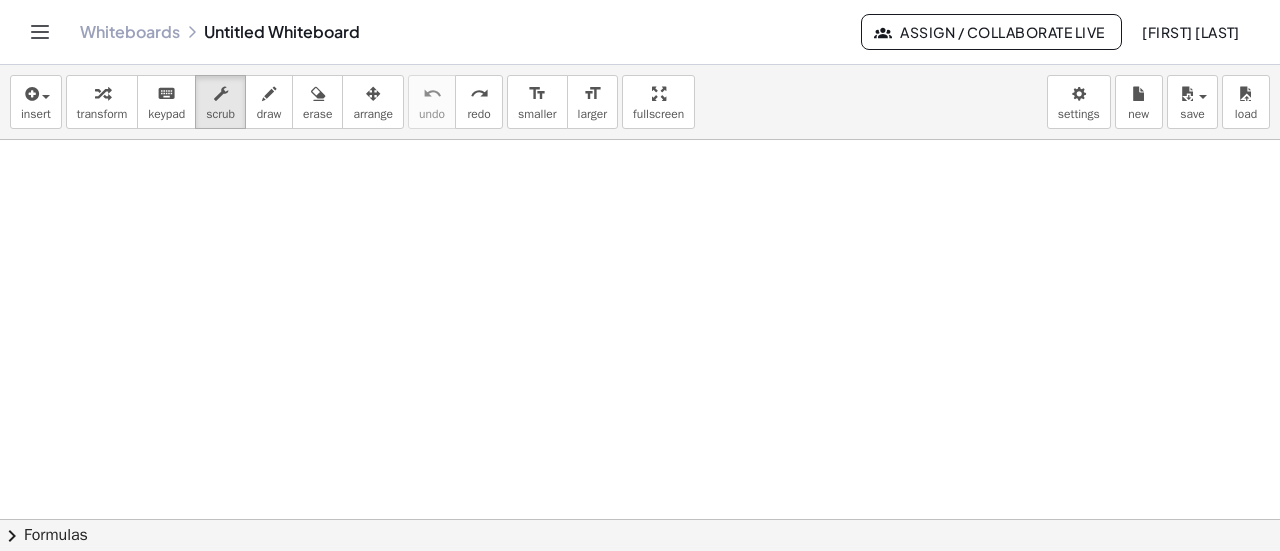 click at bounding box center (640, 520) 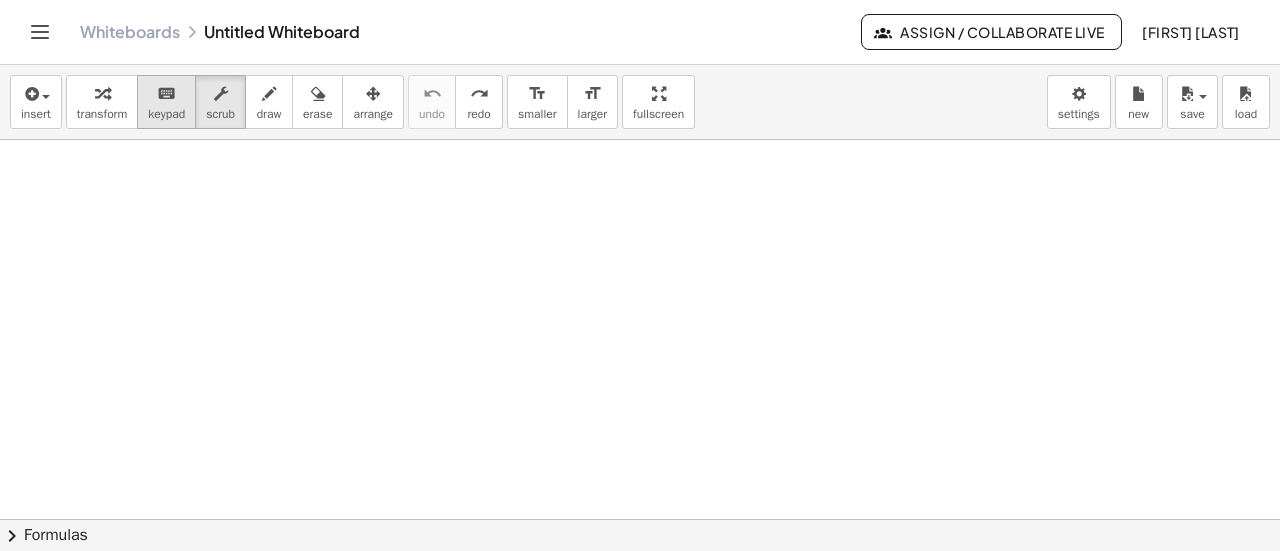 click on "keyboard keypad" at bounding box center (166, 102) 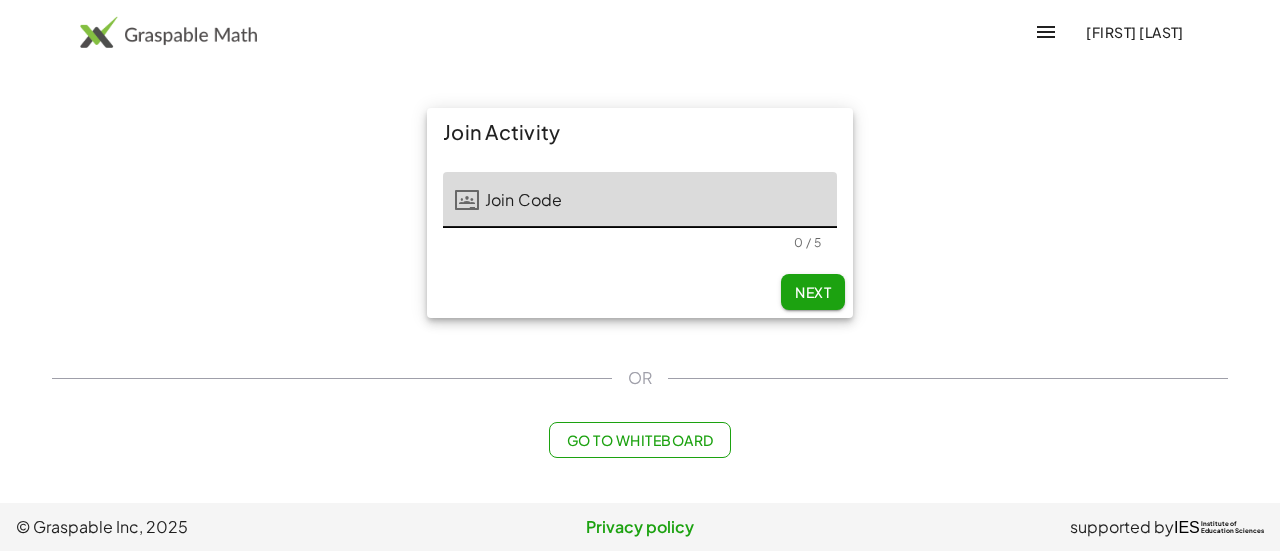 scroll, scrollTop: 0, scrollLeft: 0, axis: both 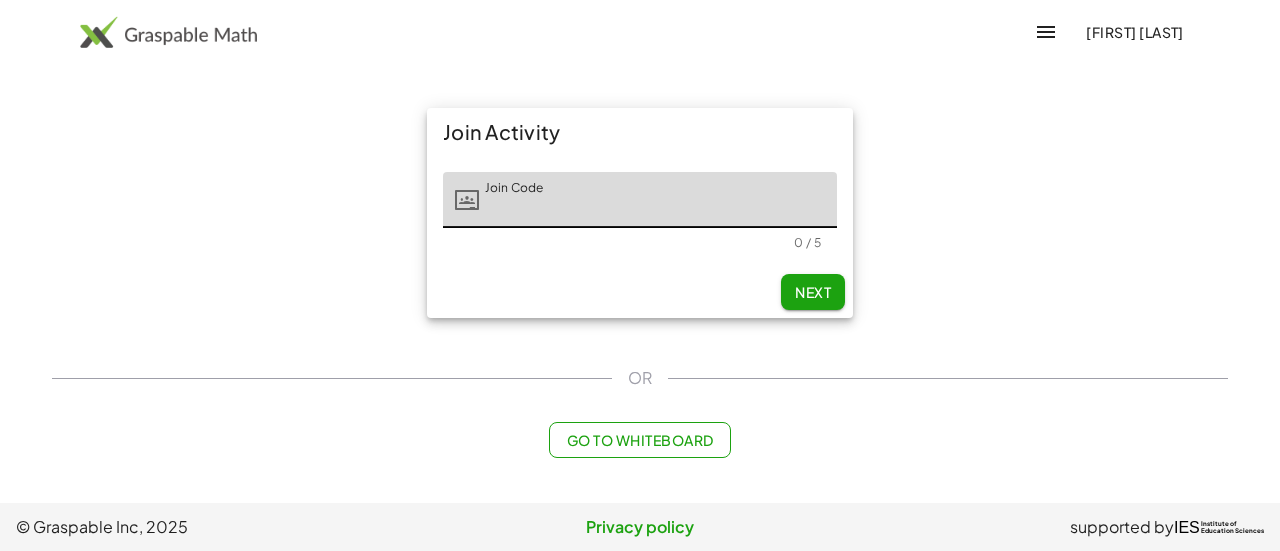 click on "Go to Whiteboard" 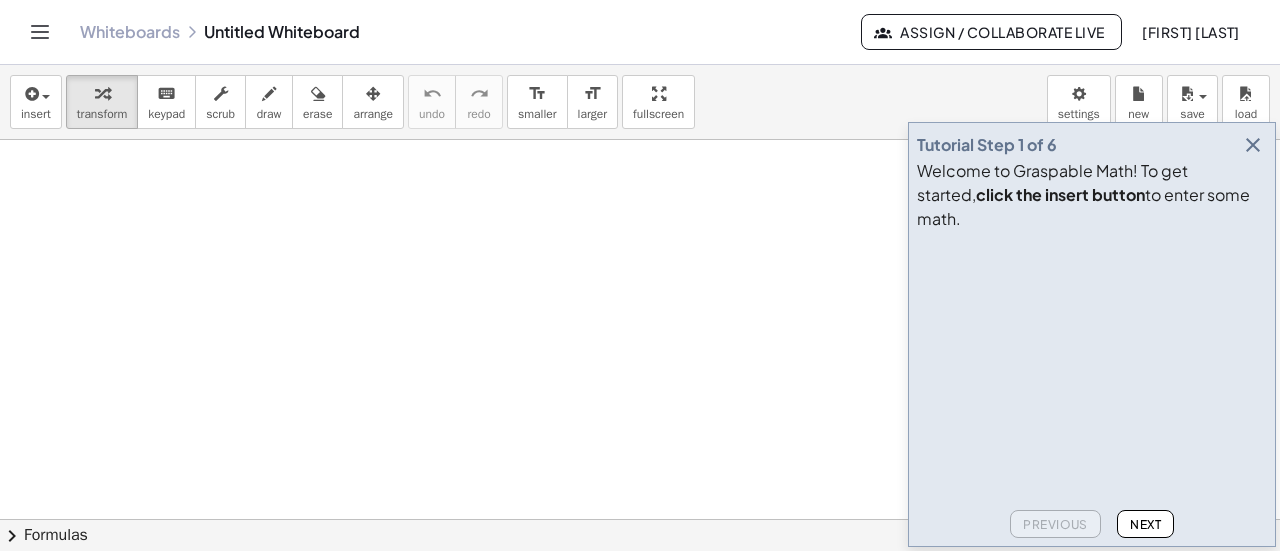 click at bounding box center [1253, 145] 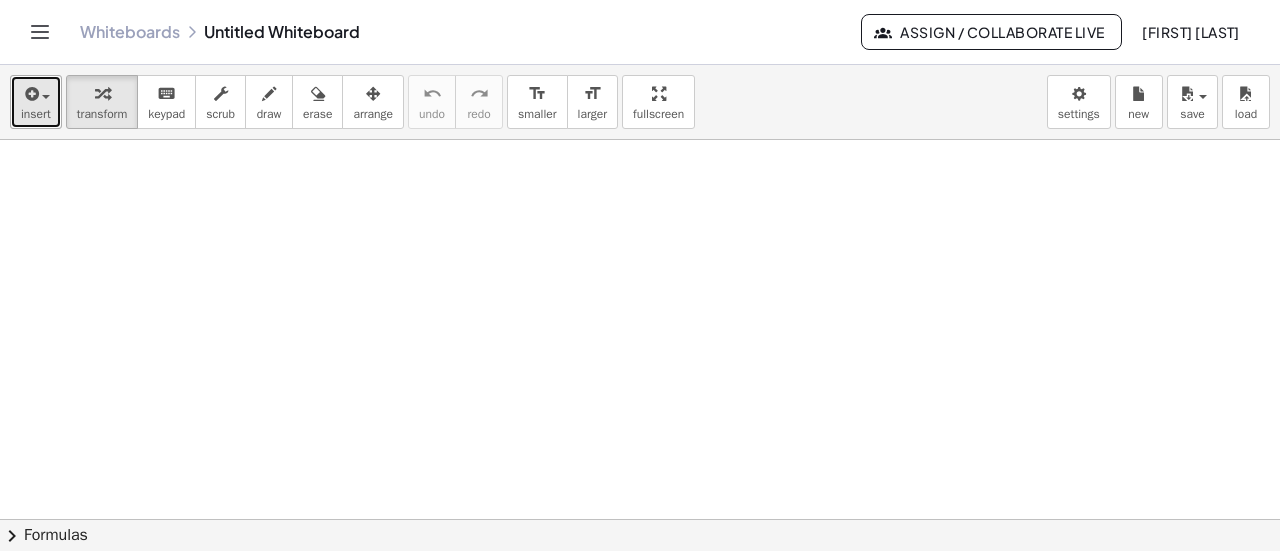 click on "insert" at bounding box center (36, 102) 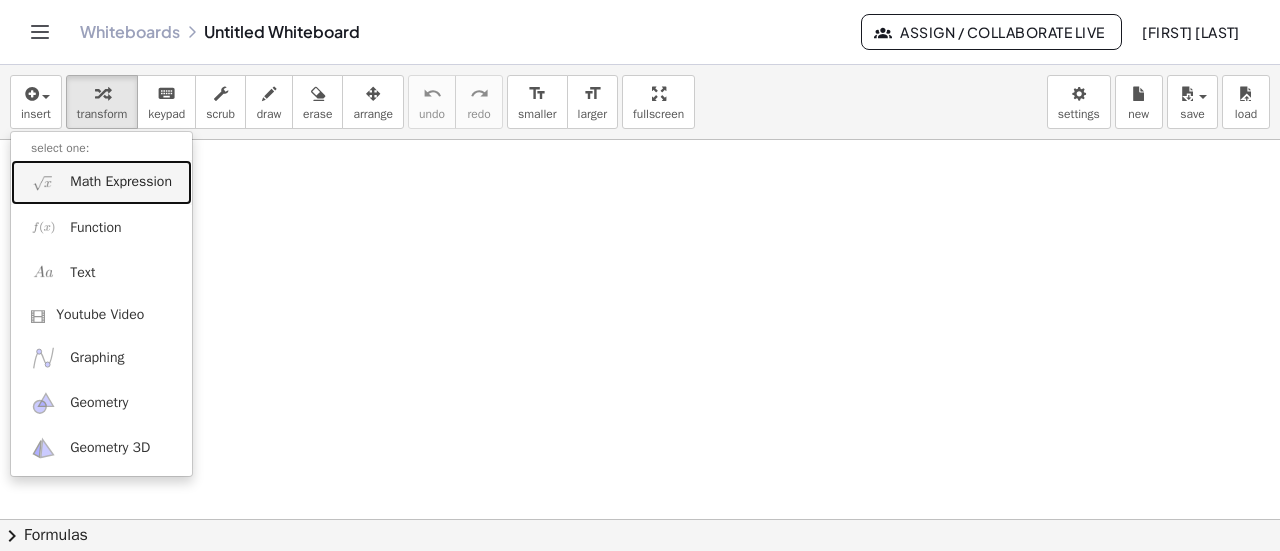 click on "Math Expression" at bounding box center [121, 182] 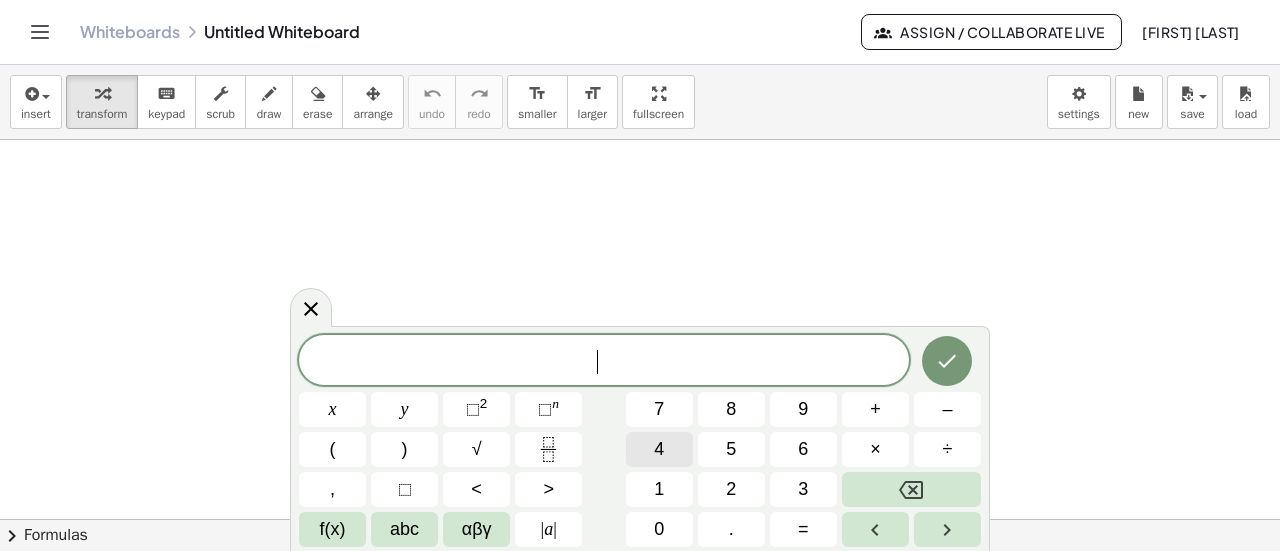 click on "4" at bounding box center [659, 449] 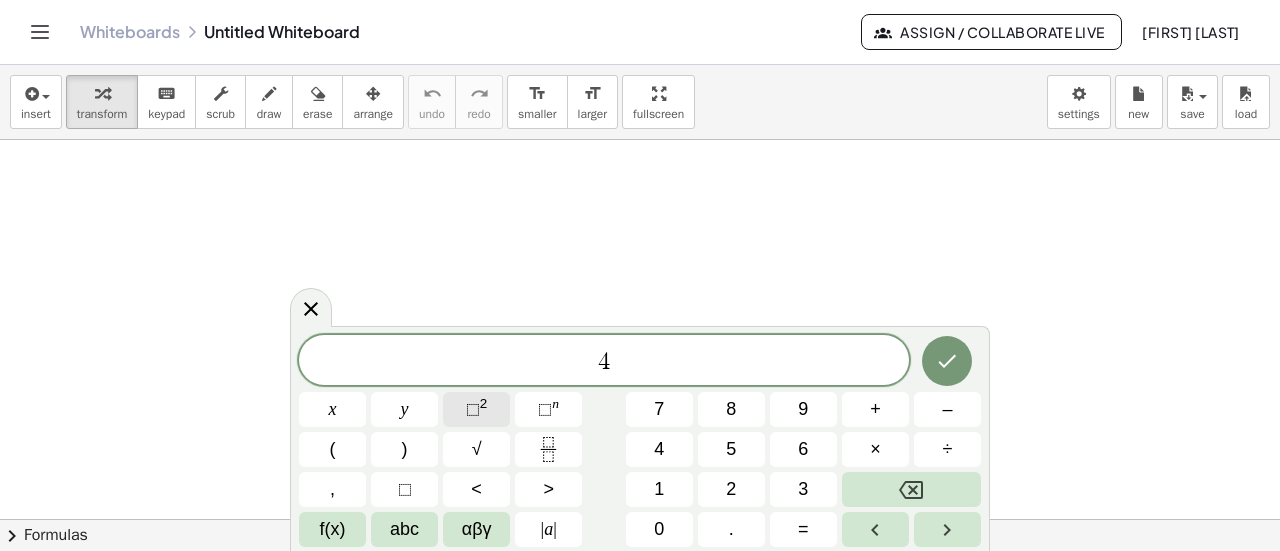 click on "⬚ 2" at bounding box center (476, 409) 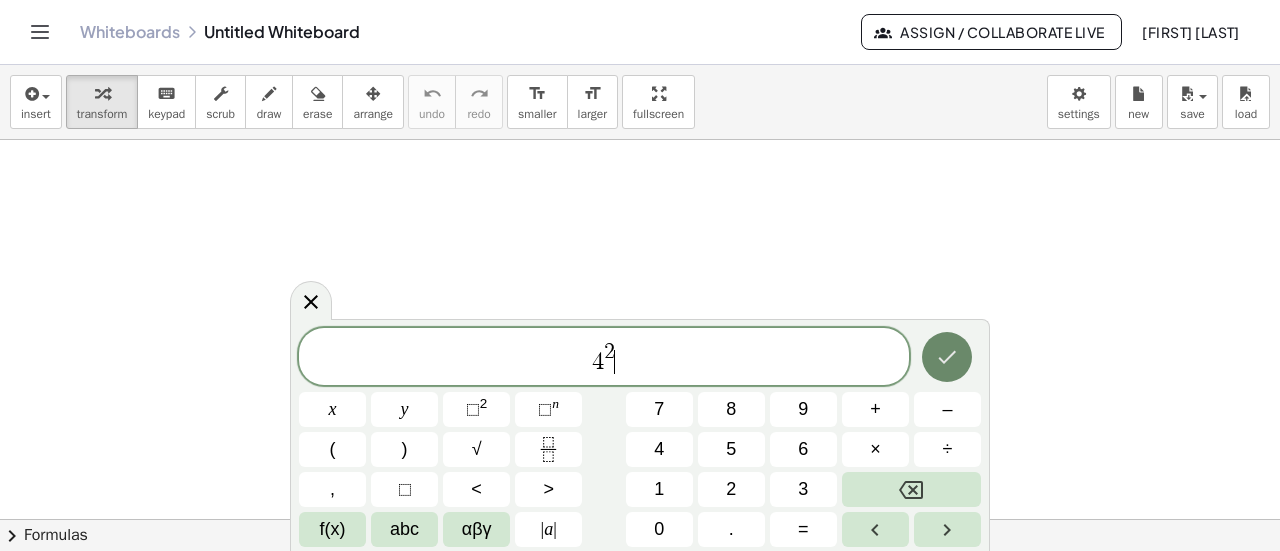click at bounding box center [947, 357] 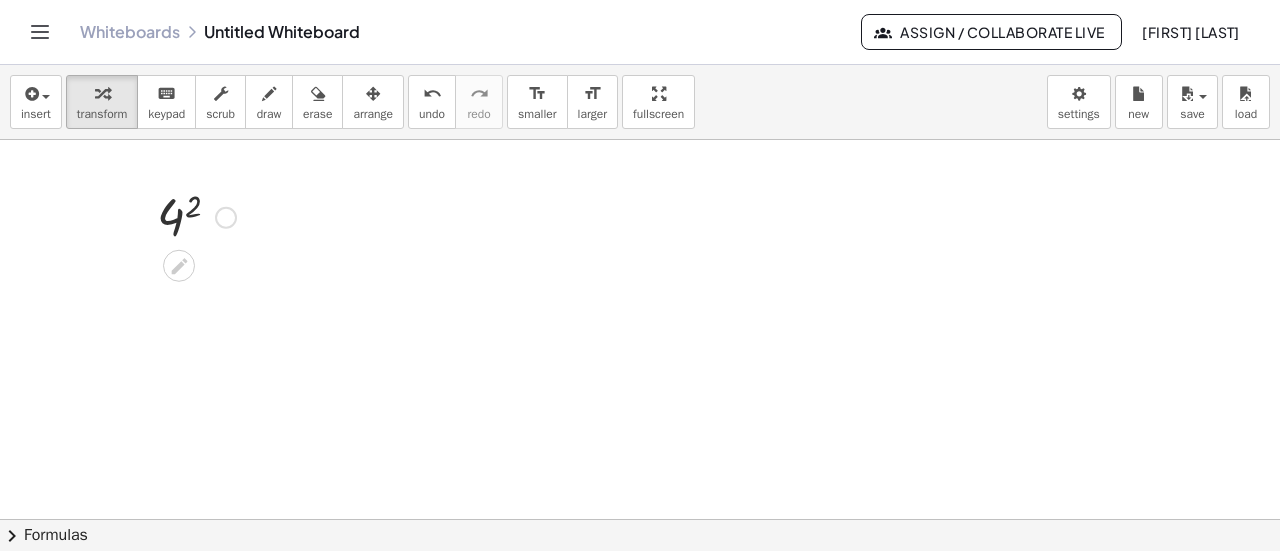 click at bounding box center (196, 216) 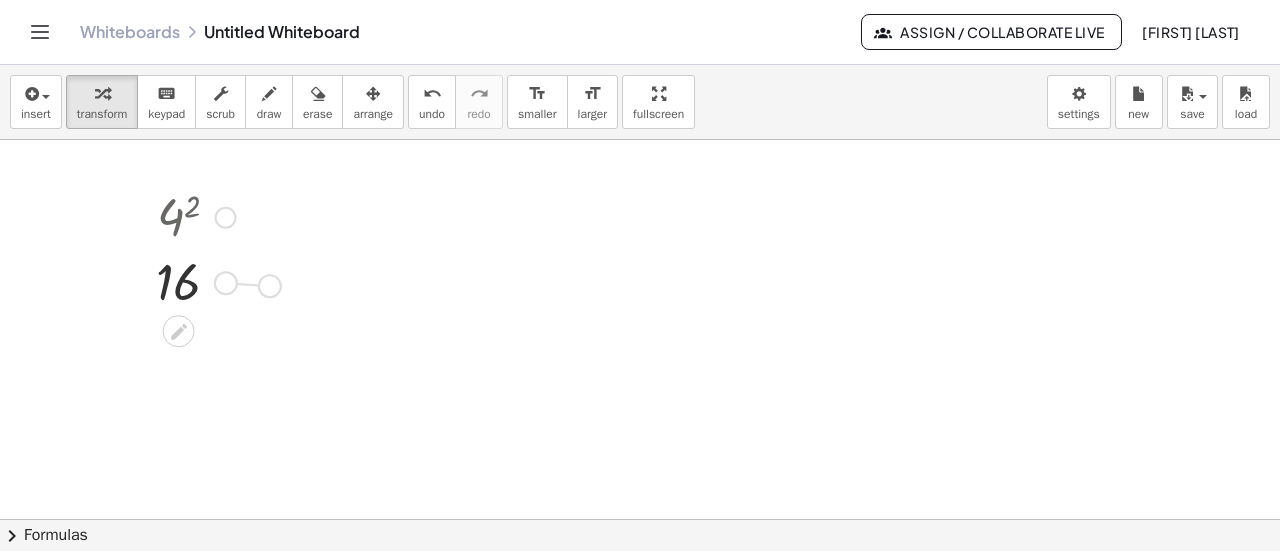 drag, startPoint x: 230, startPoint y: 213, endPoint x: 279, endPoint y: 218, distance: 49.25444 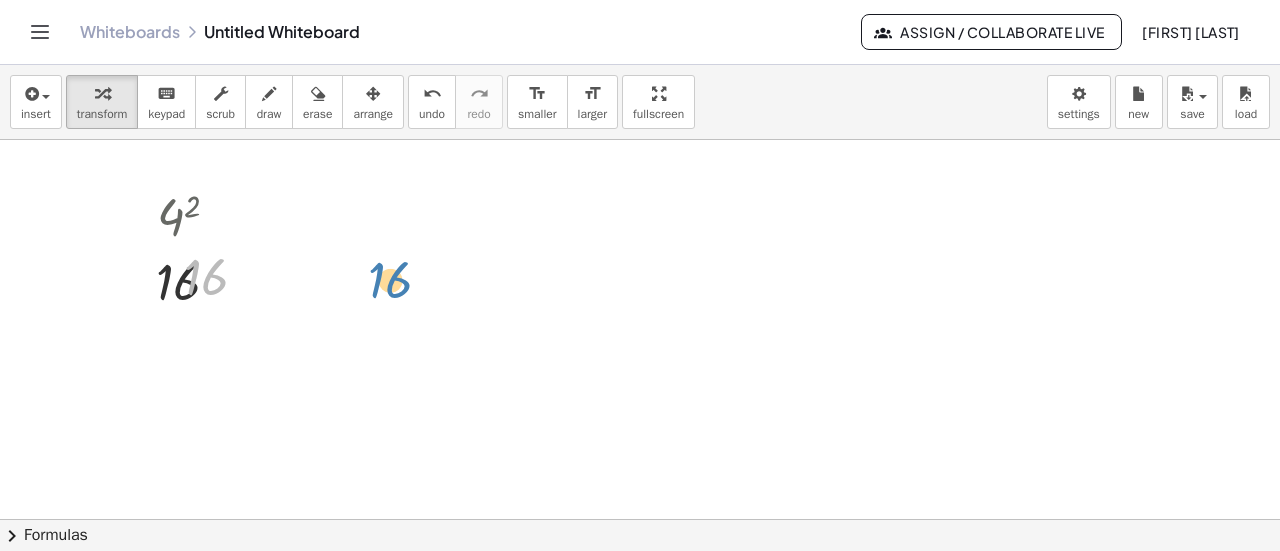 drag, startPoint x: 208, startPoint y: 275, endPoint x: 414, endPoint y: 271, distance: 206.03883 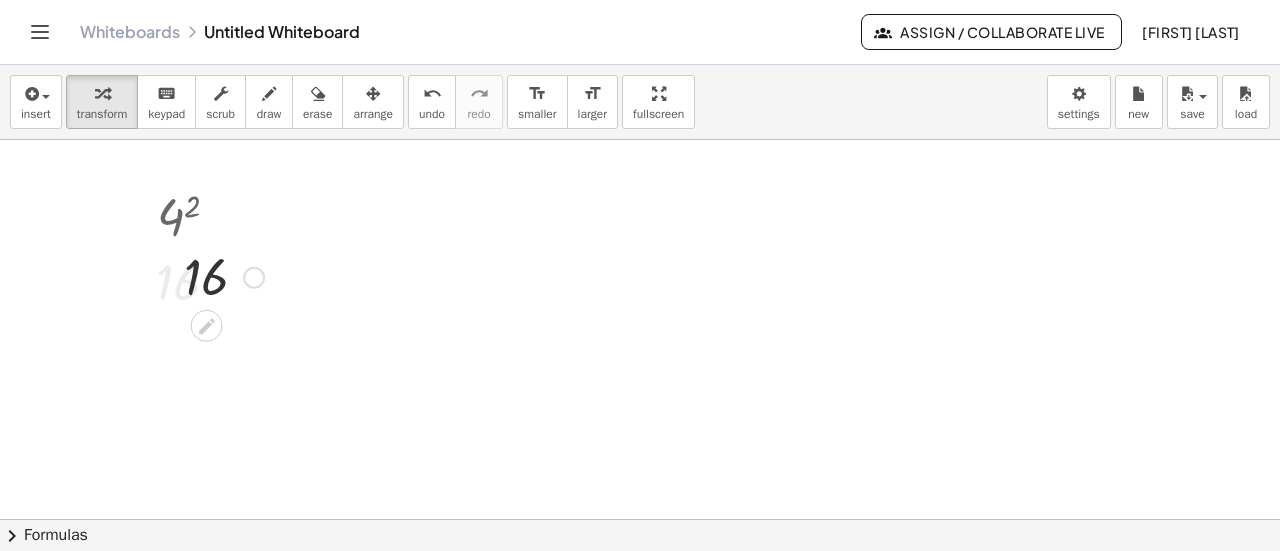 click at bounding box center [640, 585] 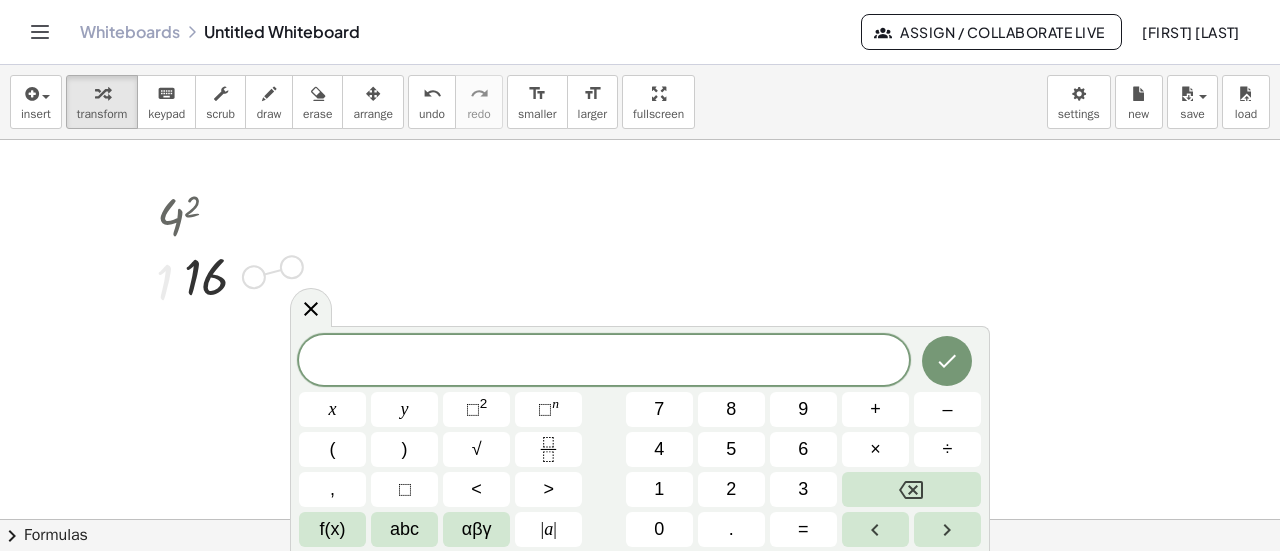 drag, startPoint x: 253, startPoint y: 279, endPoint x: 366, endPoint y: 251, distance: 116.41735 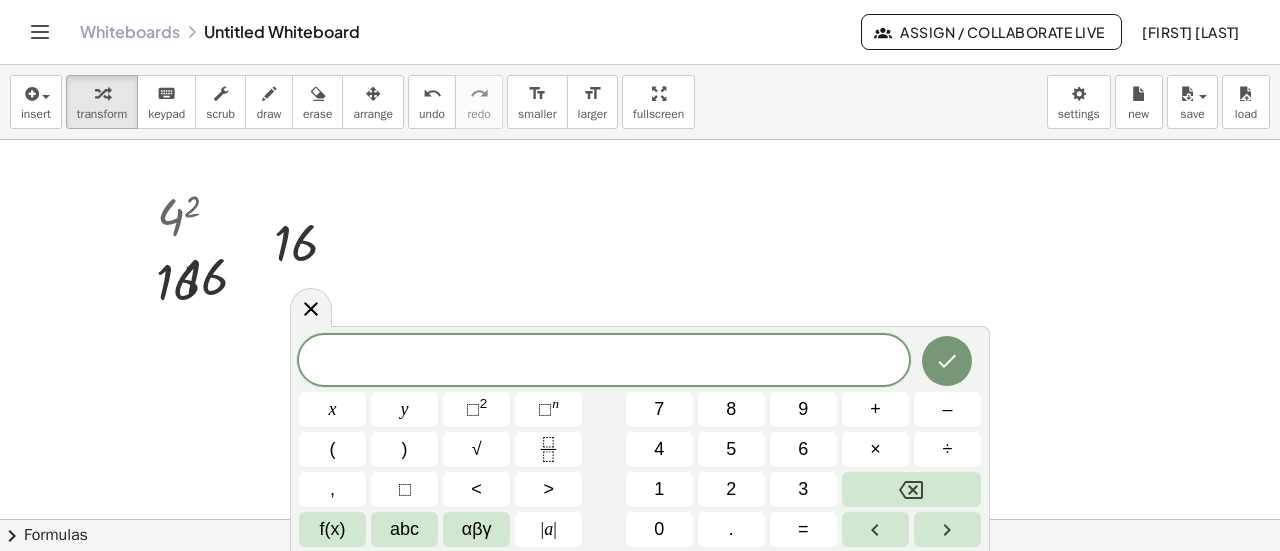 click at bounding box center (640, 585) 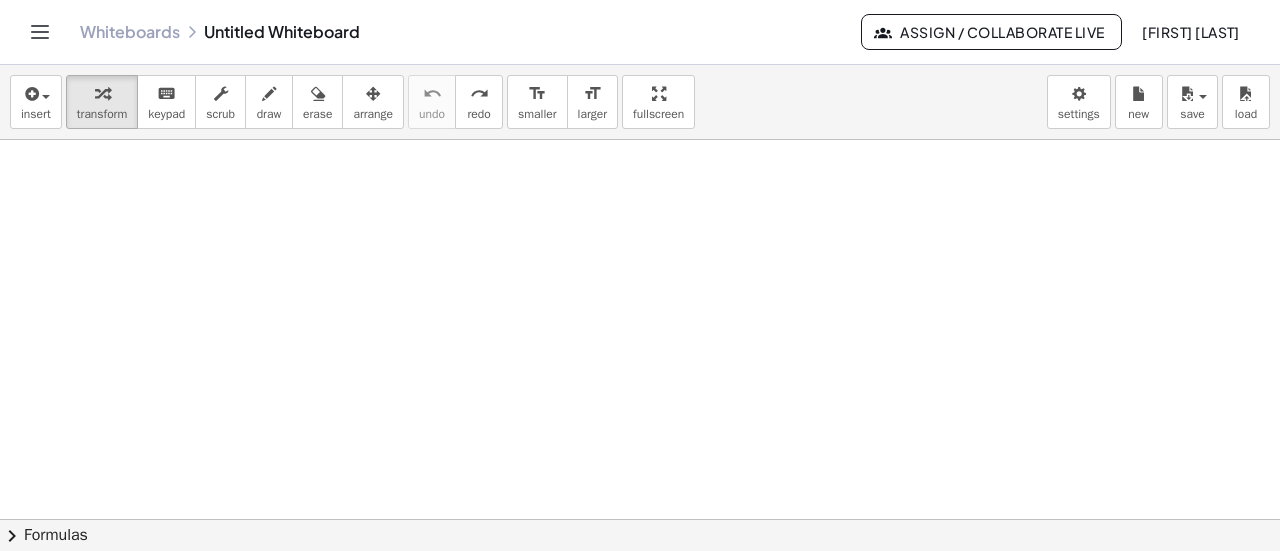 click at bounding box center (640, 585) 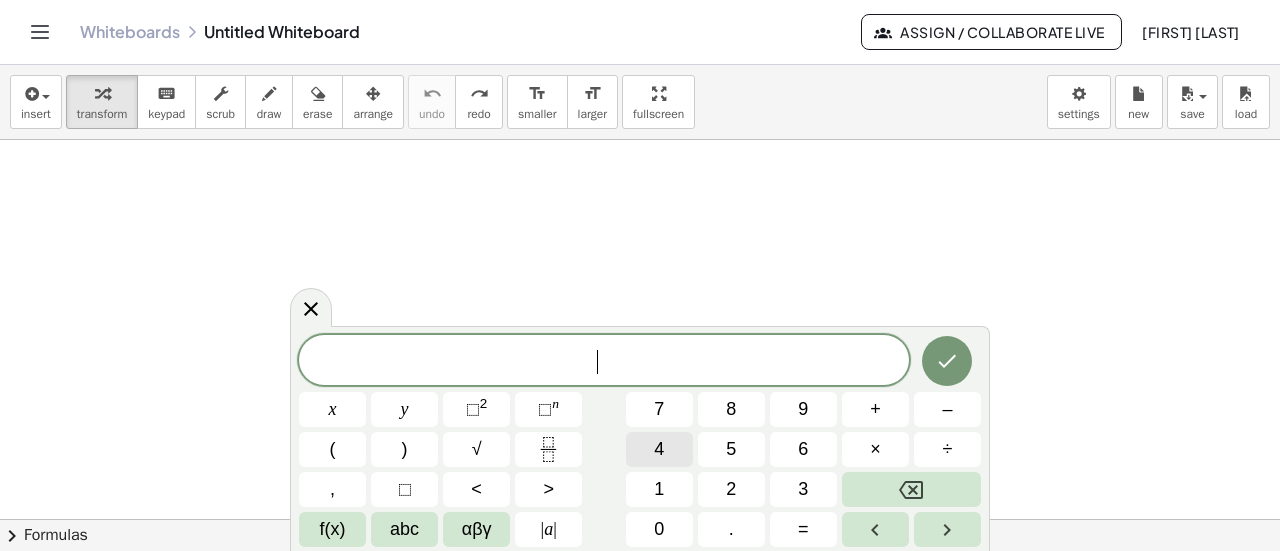 click on "4" at bounding box center [659, 449] 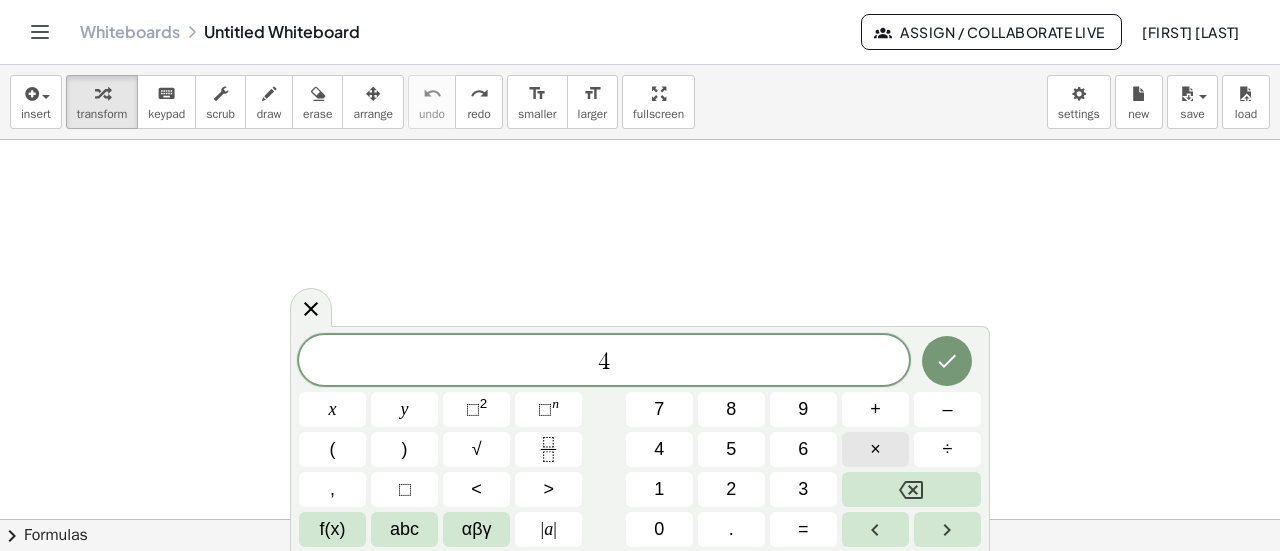 click on "×" at bounding box center [875, 449] 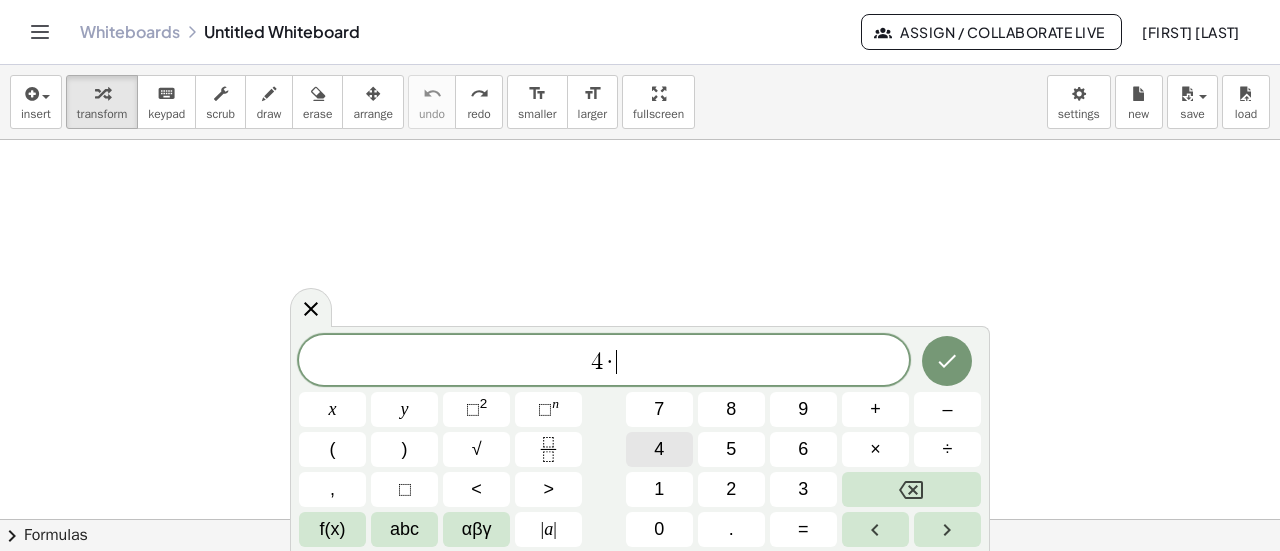 click on "4" at bounding box center [659, 449] 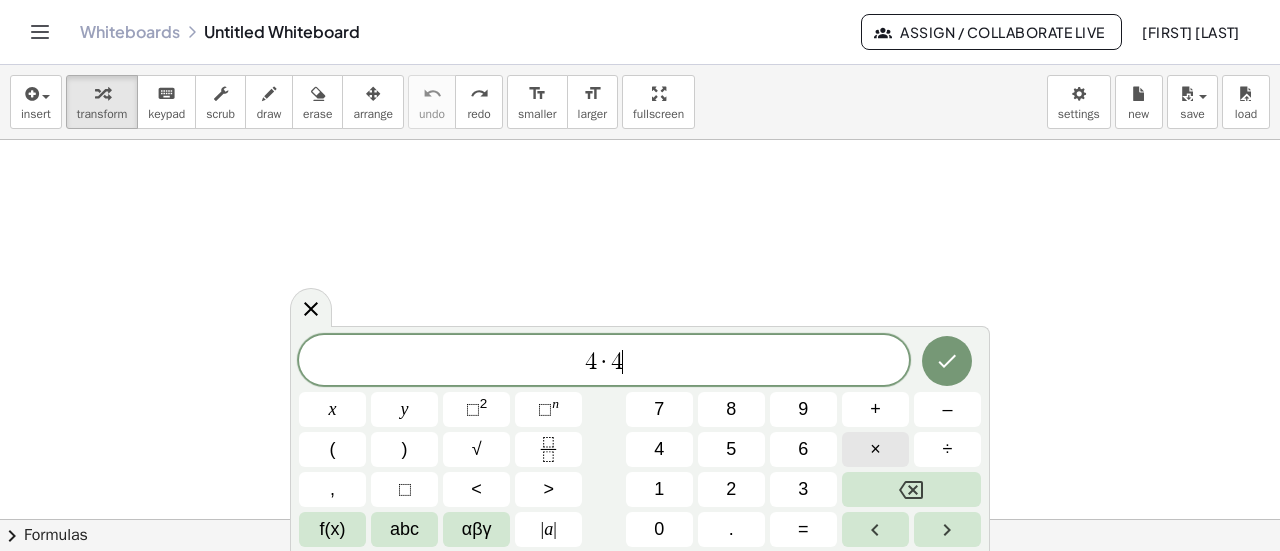 click on "×" at bounding box center [875, 449] 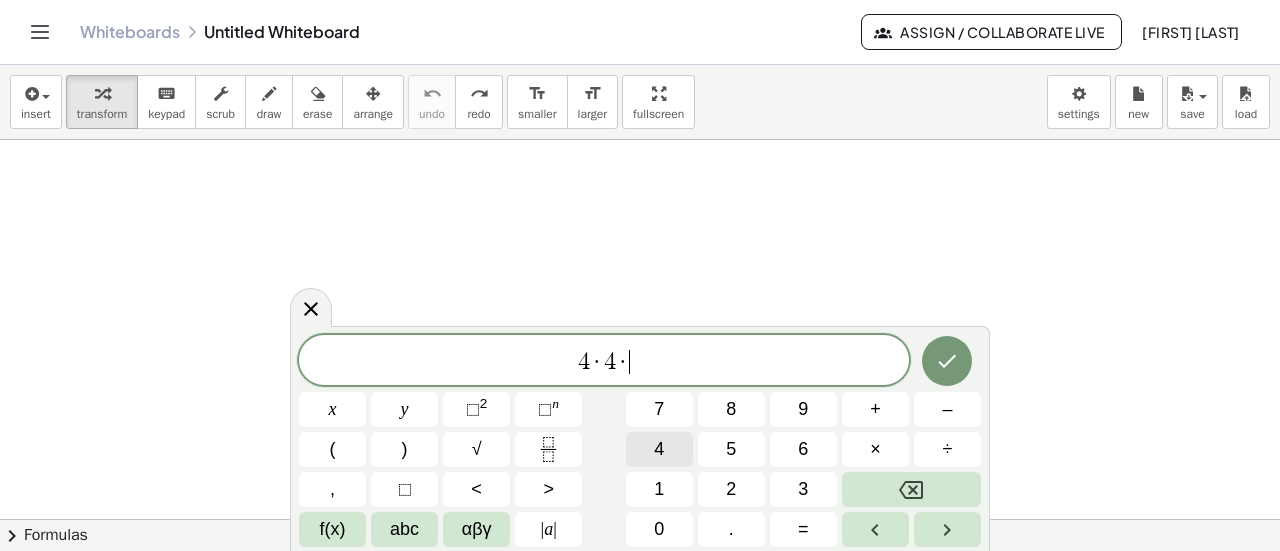 click on "4" at bounding box center (659, 449) 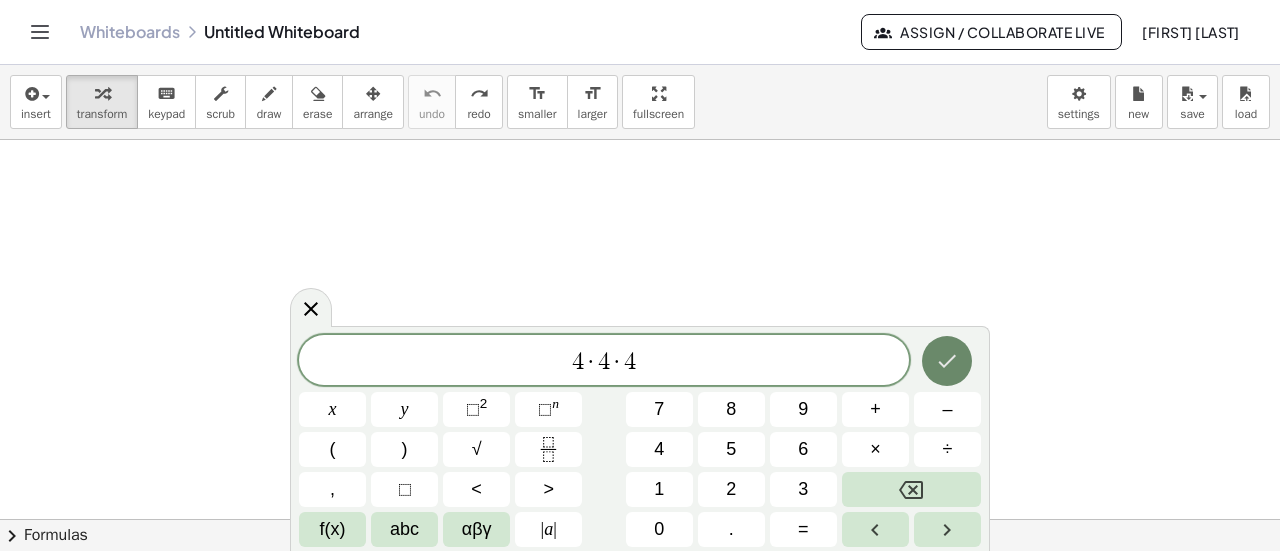click at bounding box center (947, 361) 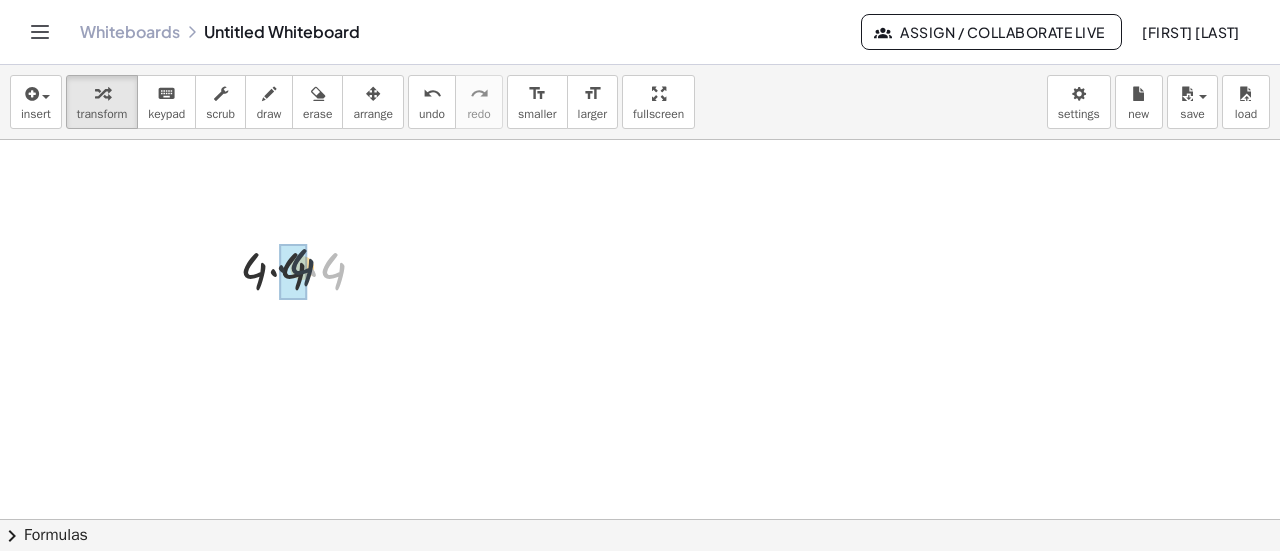 drag, startPoint x: 334, startPoint y: 273, endPoint x: 307, endPoint y: 273, distance: 27 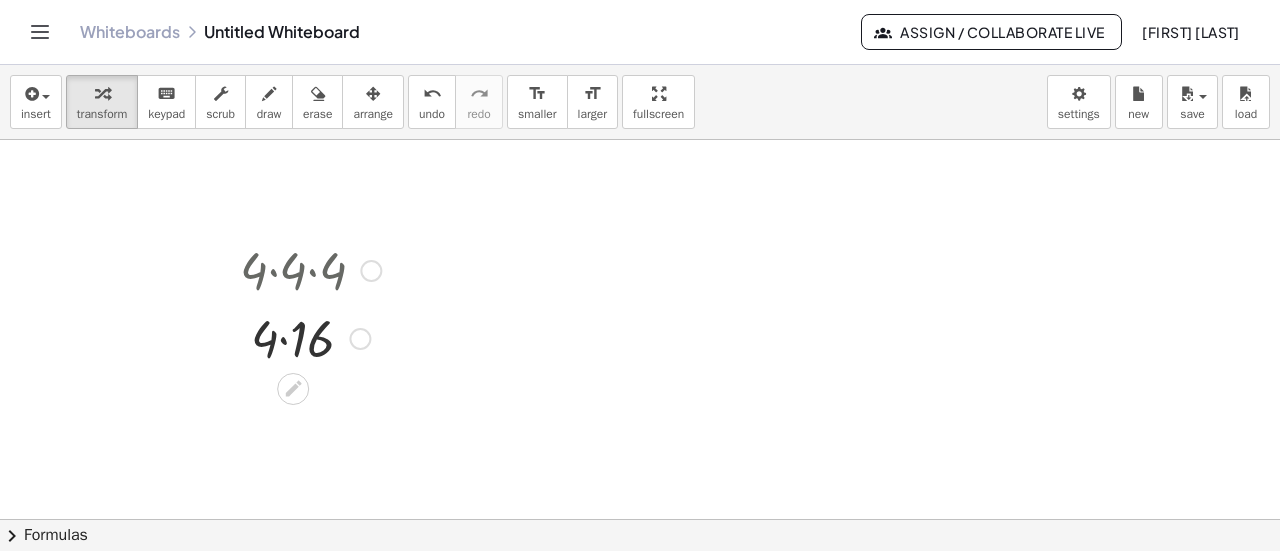 drag, startPoint x: 255, startPoint y: 275, endPoint x: 308, endPoint y: 275, distance: 53 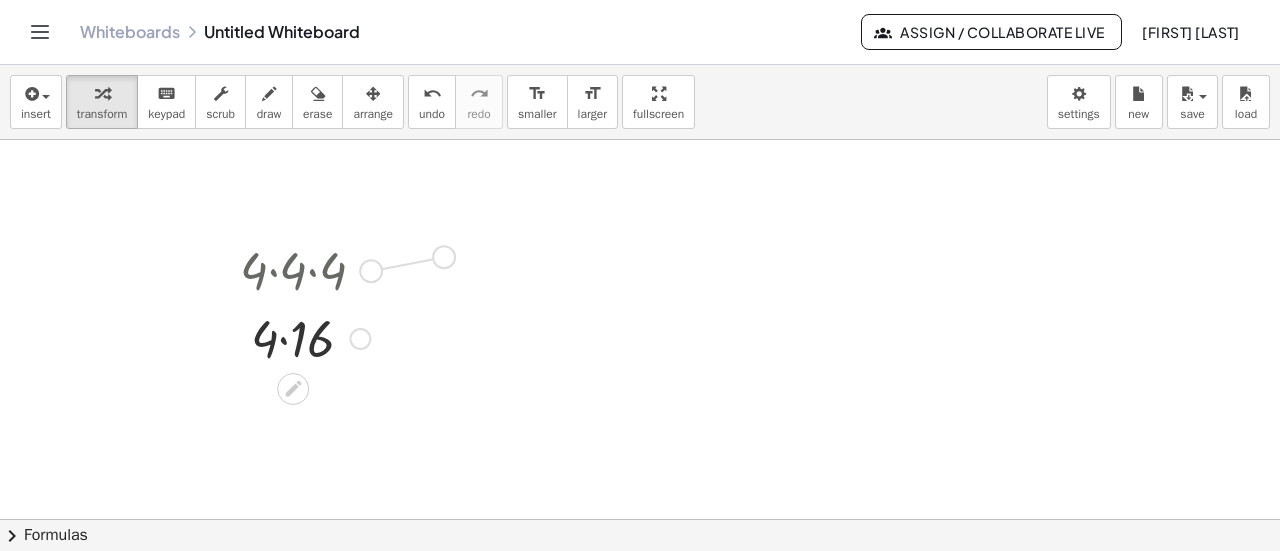 drag, startPoint x: 374, startPoint y: 273, endPoint x: 454, endPoint y: 259, distance: 81.21576 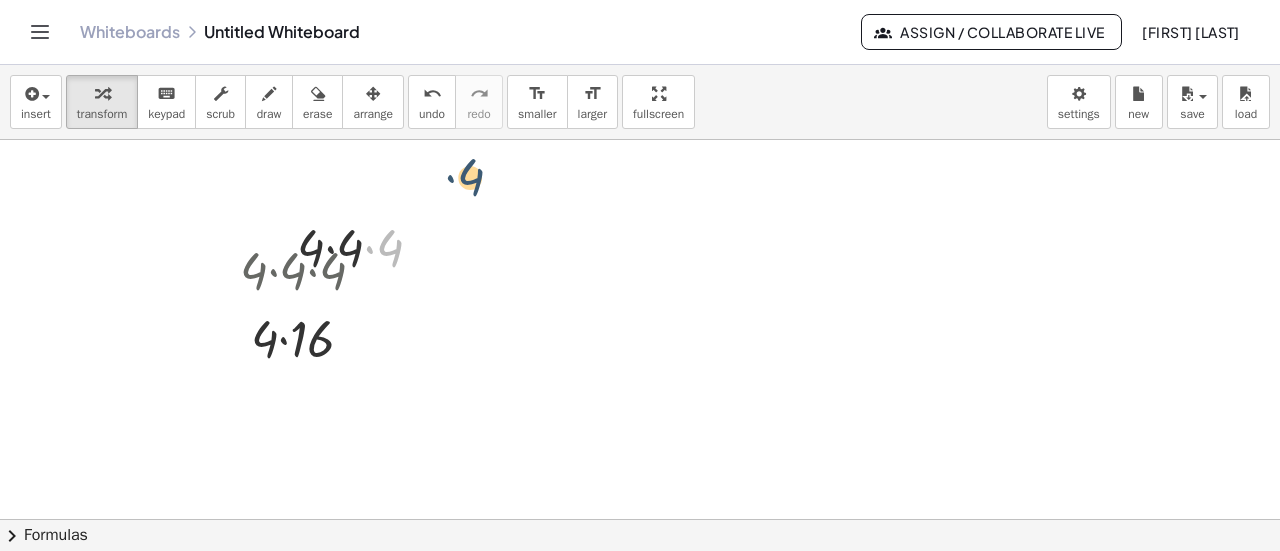 drag, startPoint x: 365, startPoint y: 241, endPoint x: 446, endPoint y: 173, distance: 105.75916 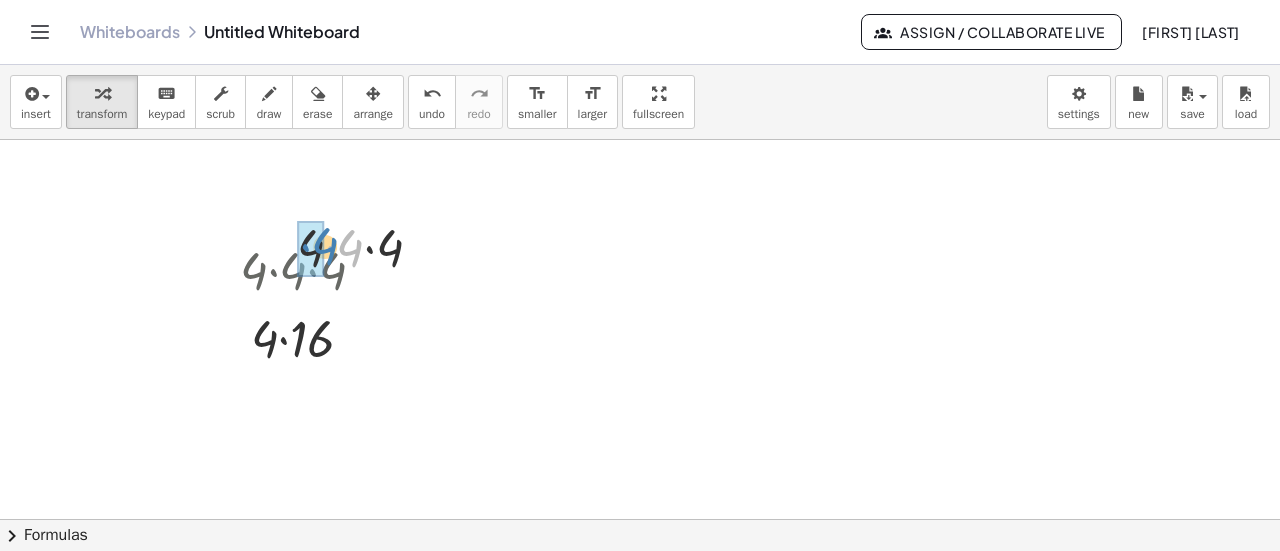 drag, startPoint x: 347, startPoint y: 243, endPoint x: 322, endPoint y: 242, distance: 25.019993 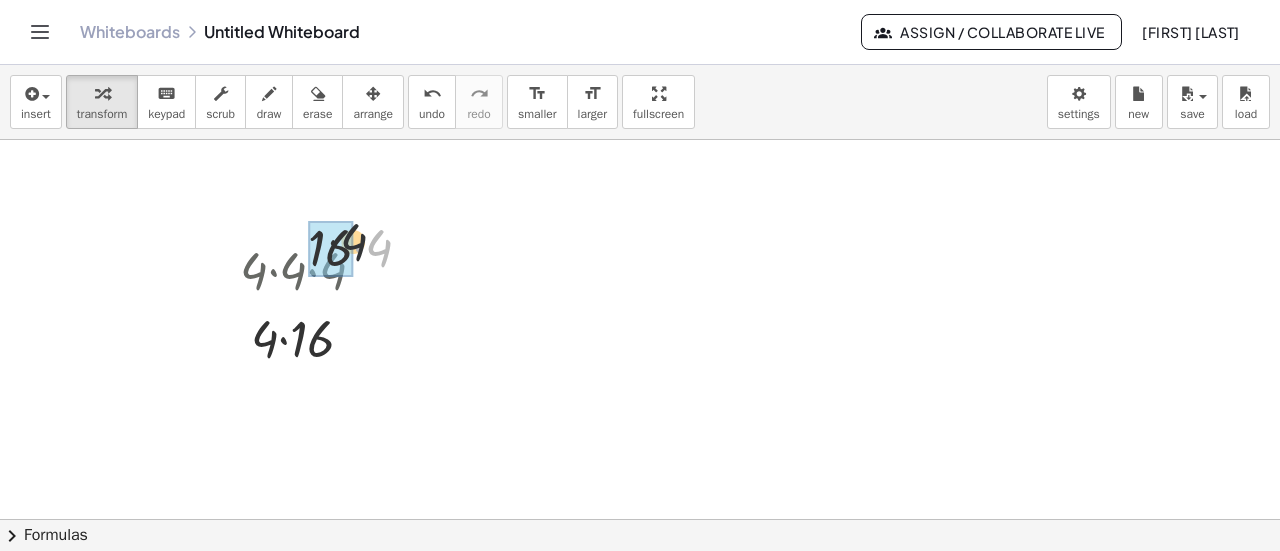 drag, startPoint x: 374, startPoint y: 248, endPoint x: 334, endPoint y: 241, distance: 40.60788 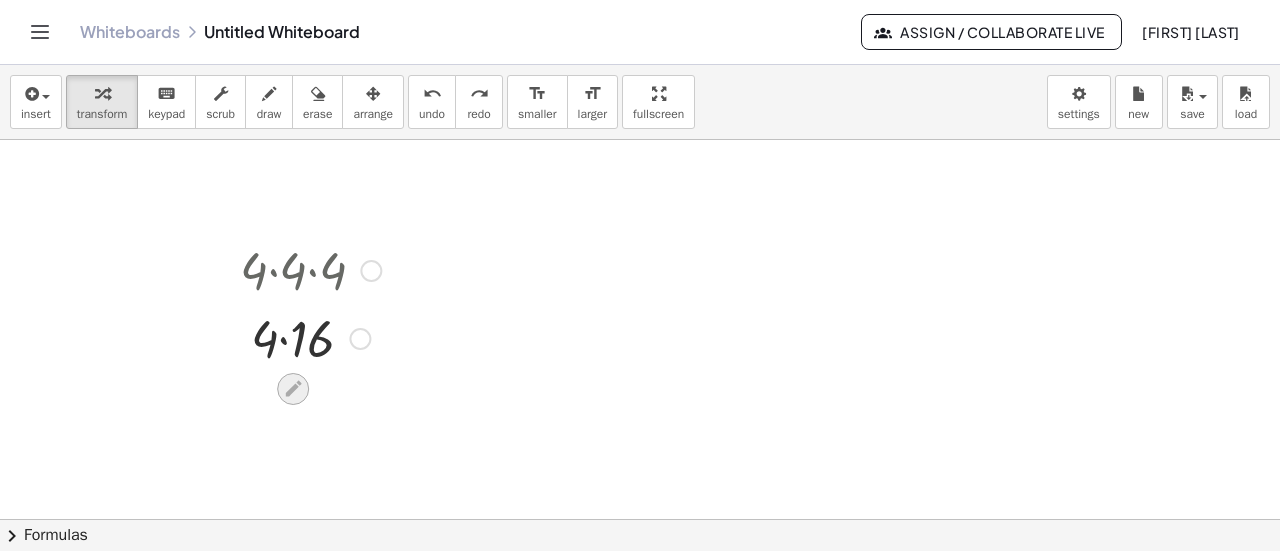 click 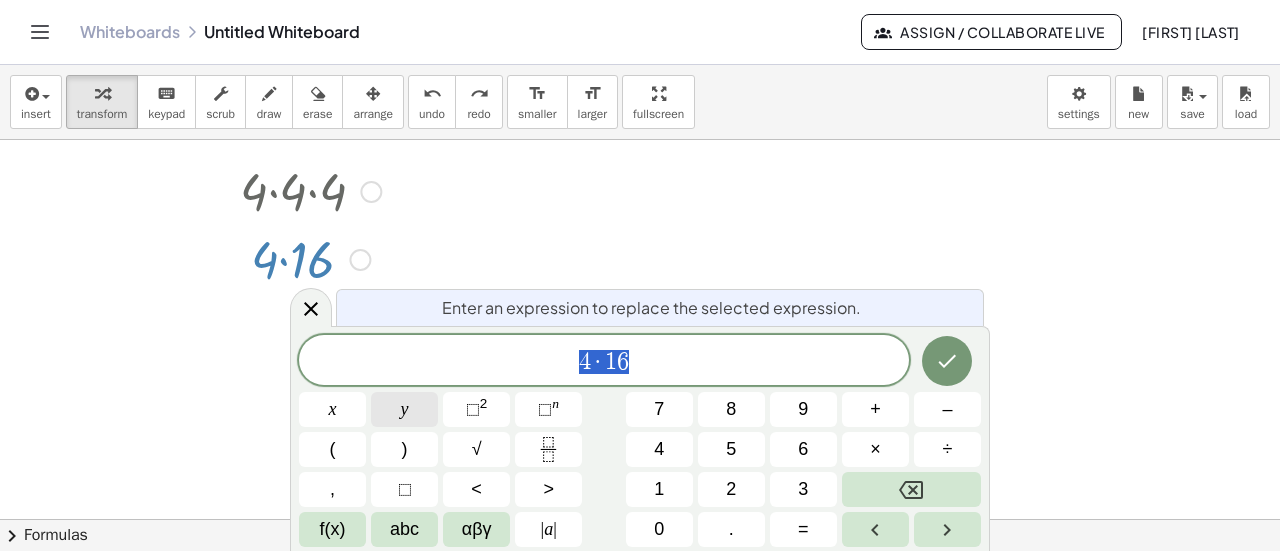 scroll, scrollTop: 80, scrollLeft: 0, axis: vertical 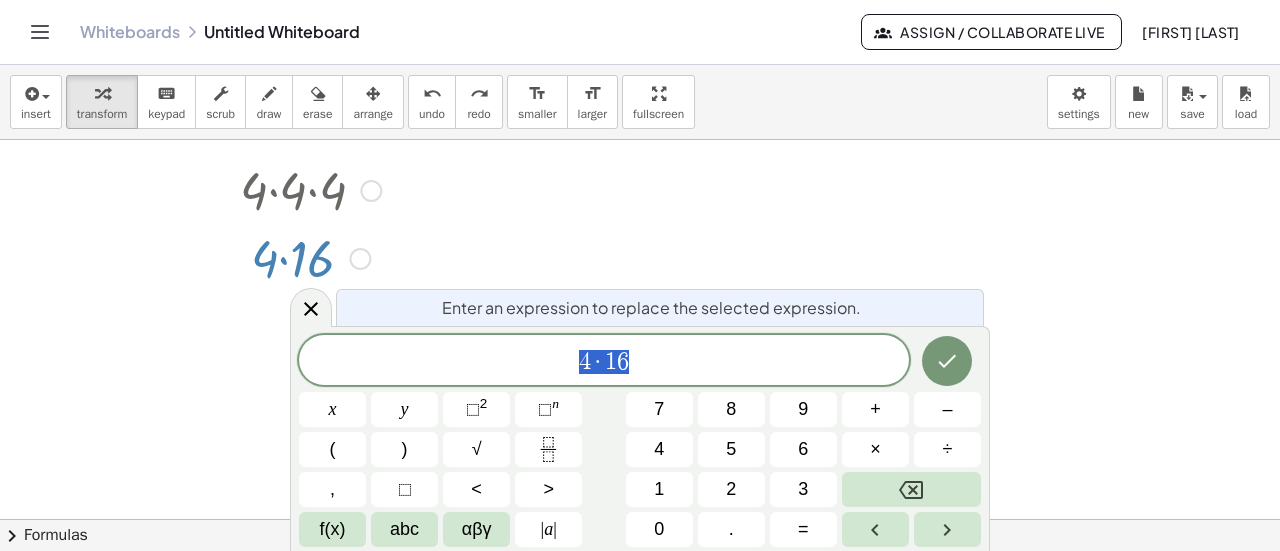 click on "4 · 1 6" at bounding box center [604, 362] 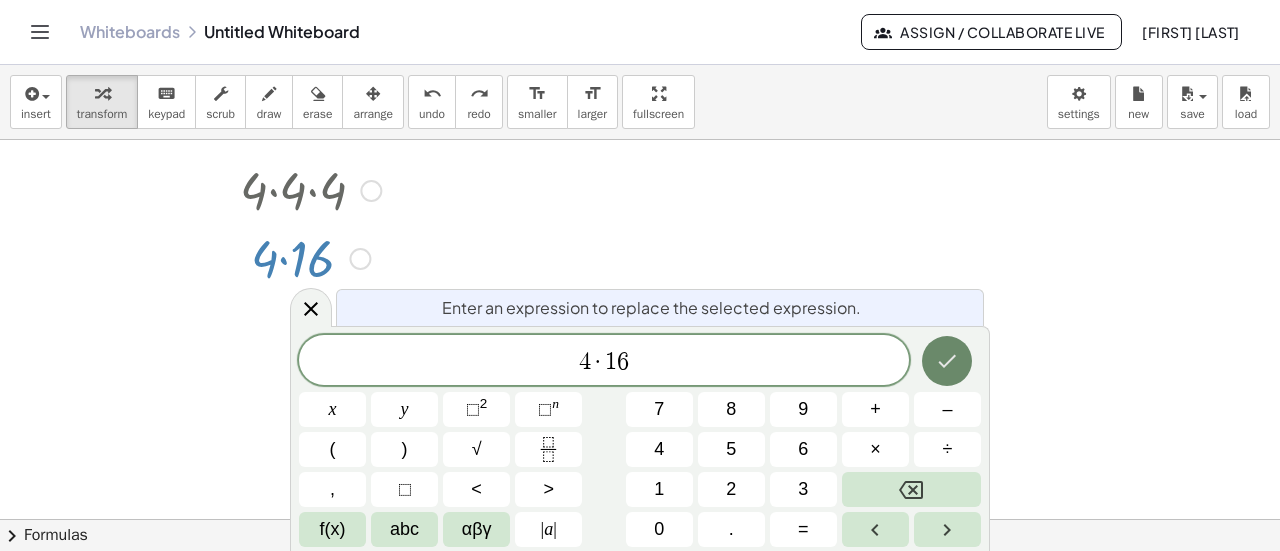 click 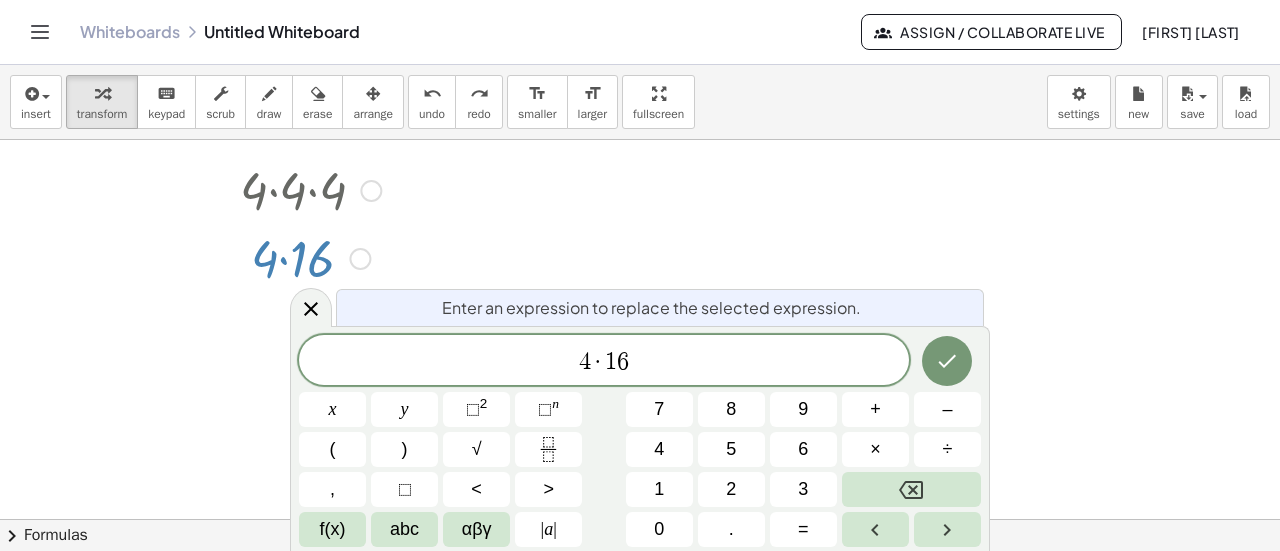 click on "4 · 1 6" at bounding box center [604, 362] 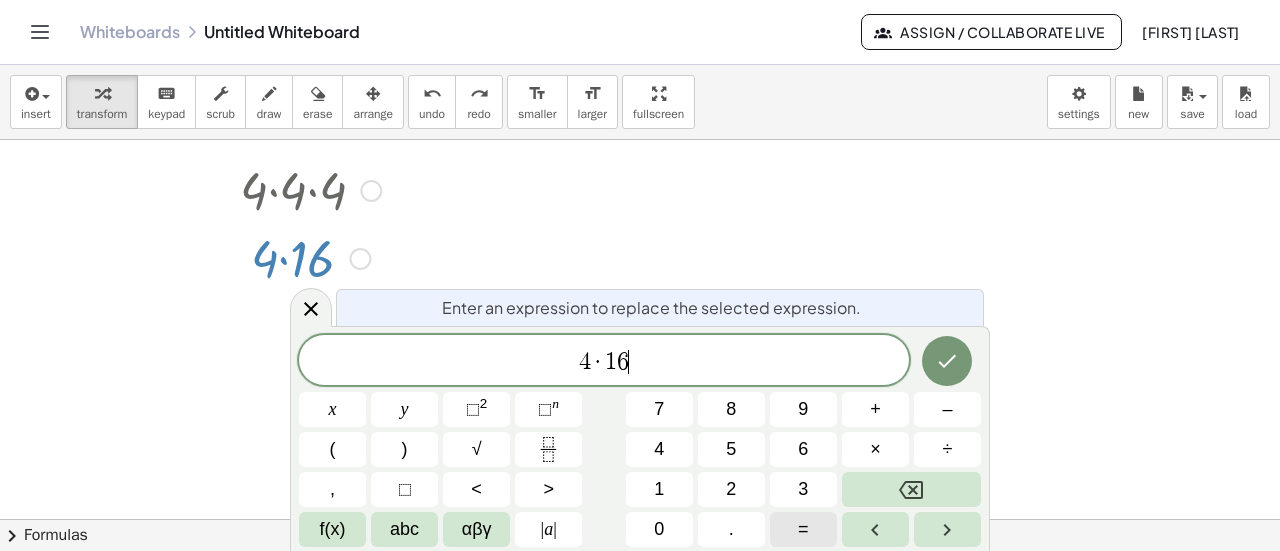 click on "=" at bounding box center (803, 529) 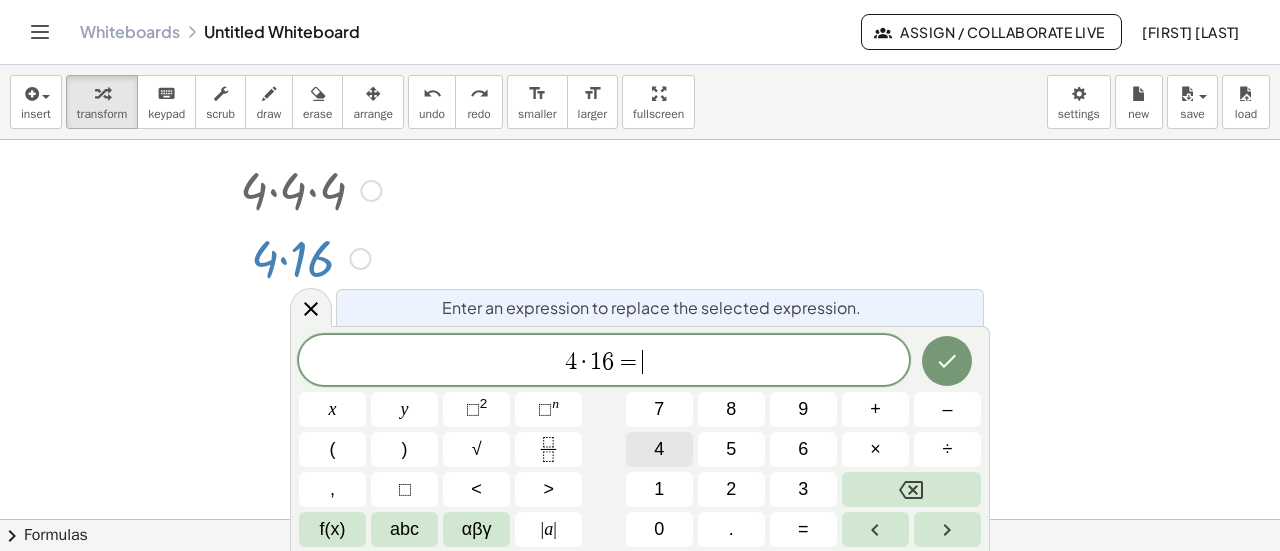 click on "4" at bounding box center [659, 449] 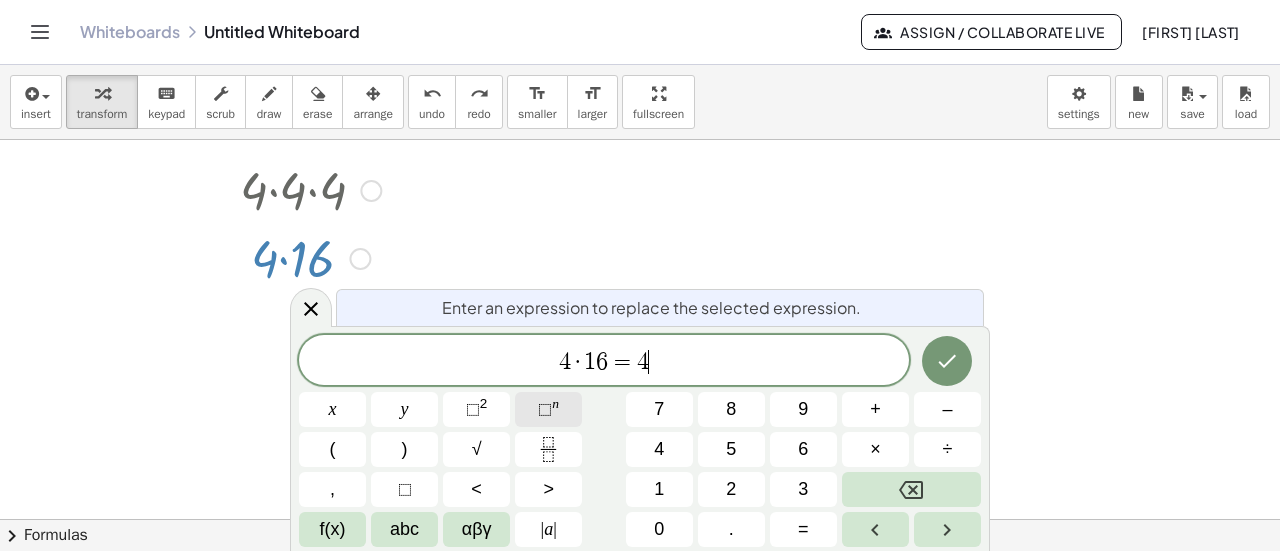 click on "n" at bounding box center (555, 403) 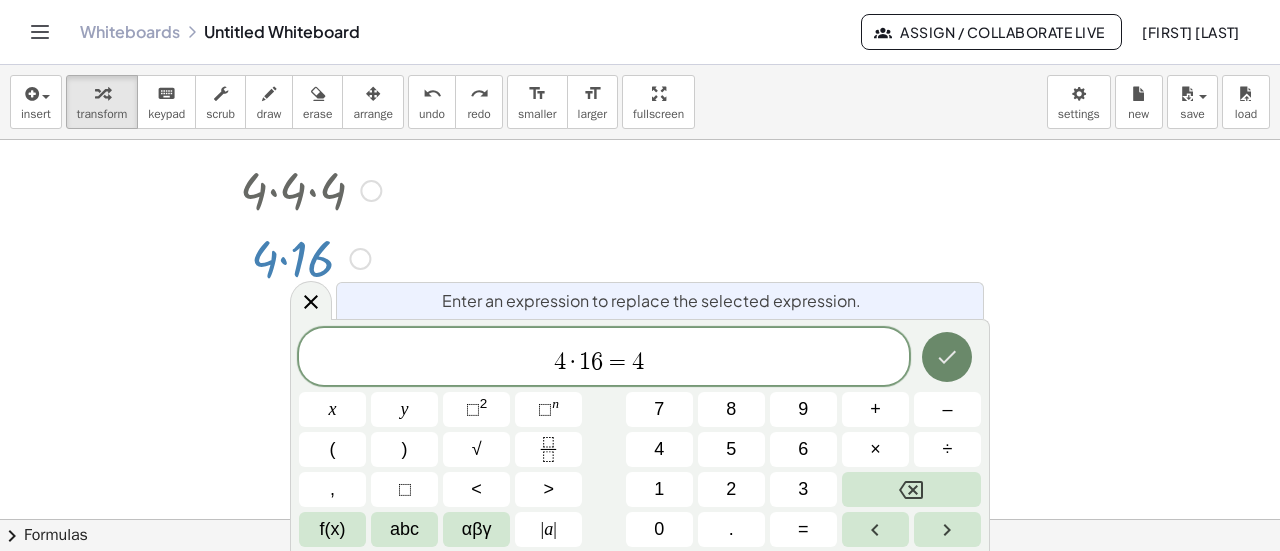 click 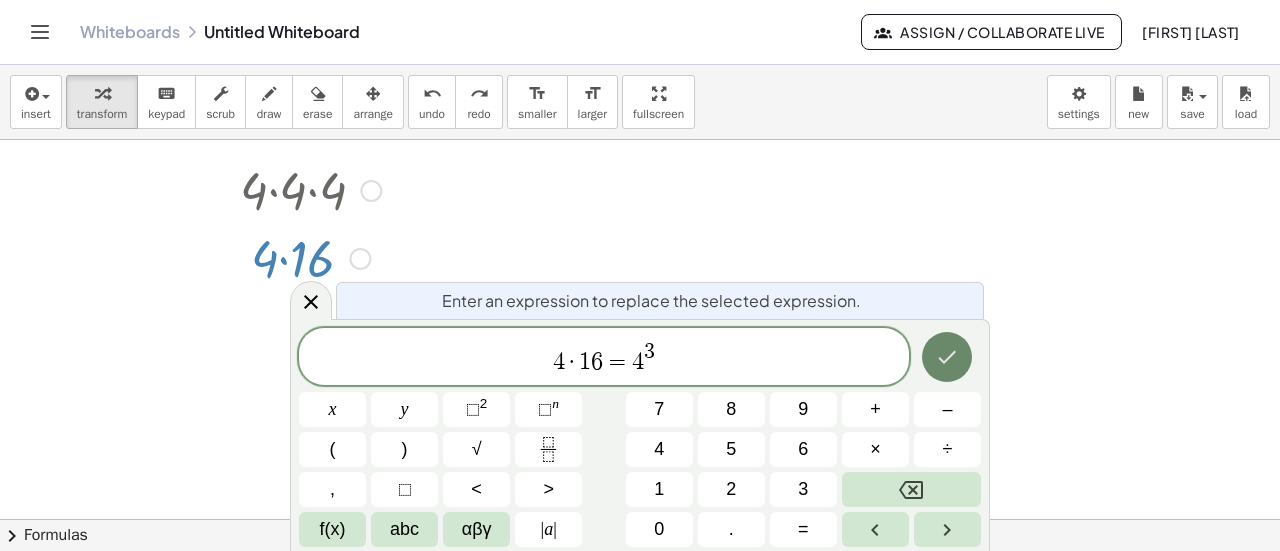 click at bounding box center (947, 357) 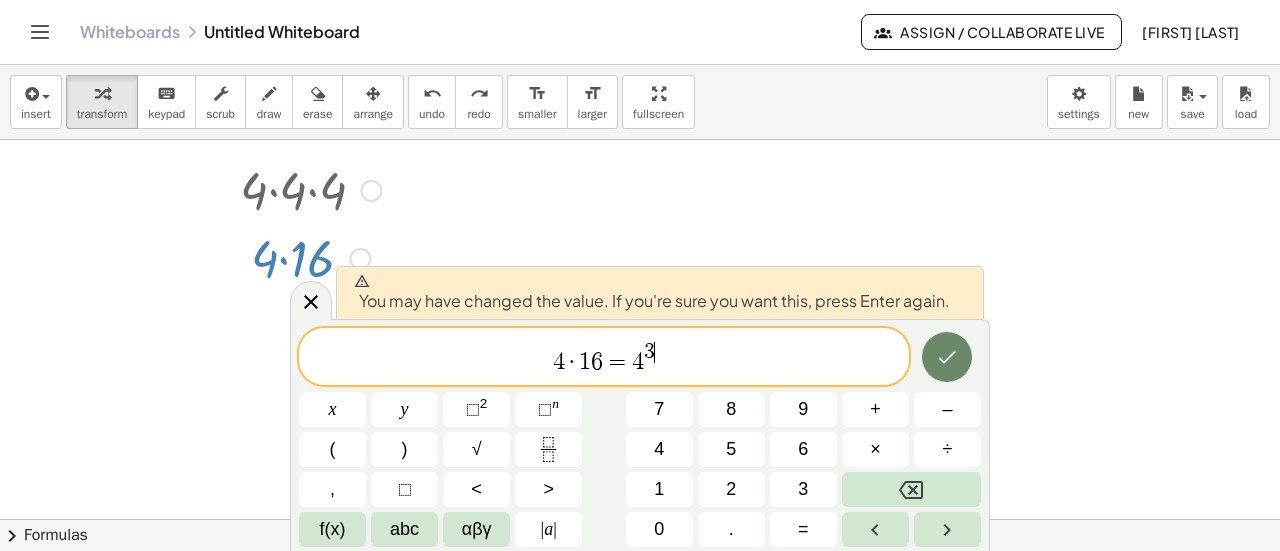click at bounding box center (947, 357) 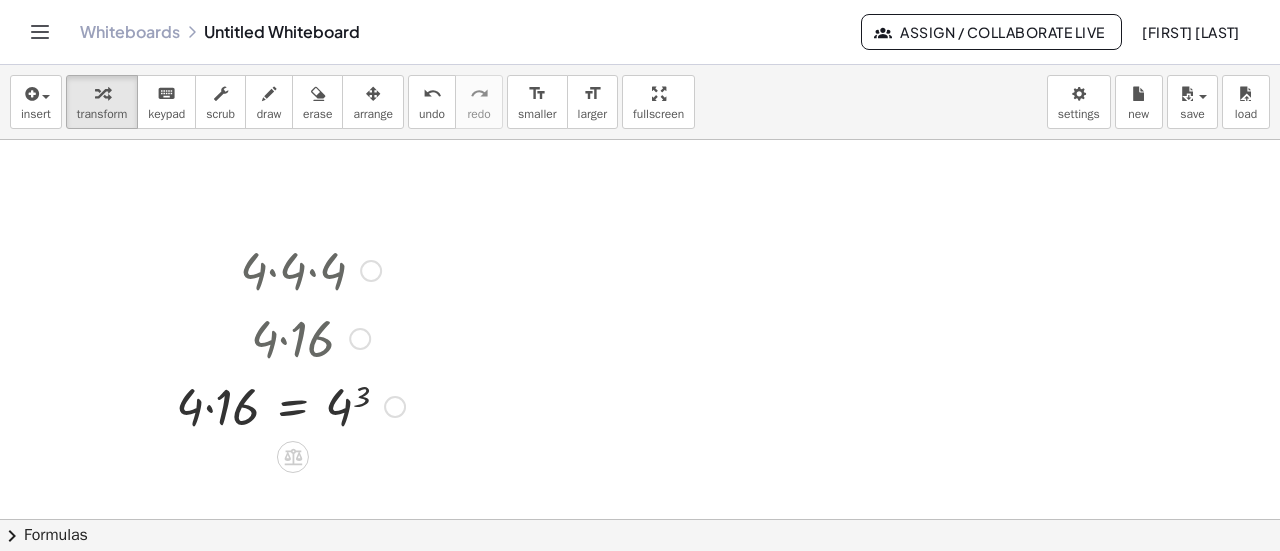 scroll, scrollTop: 166, scrollLeft: 0, axis: vertical 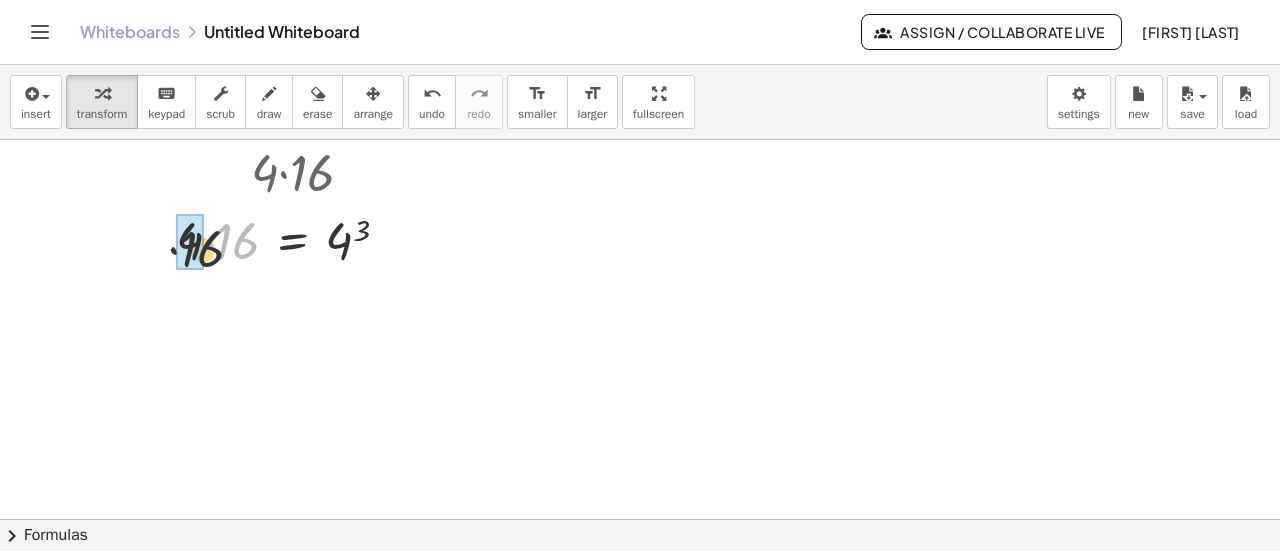 drag, startPoint x: 211, startPoint y: 246, endPoint x: 194, endPoint y: 251, distance: 17.720045 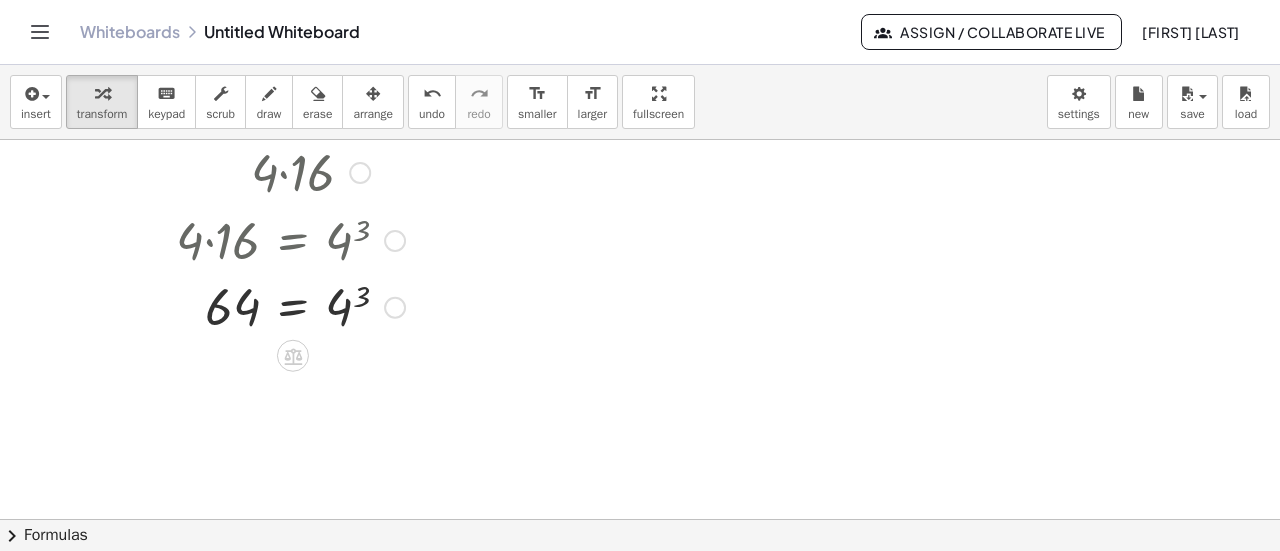 drag, startPoint x: 232, startPoint y: 244, endPoint x: 266, endPoint y: 255, distance: 35.735138 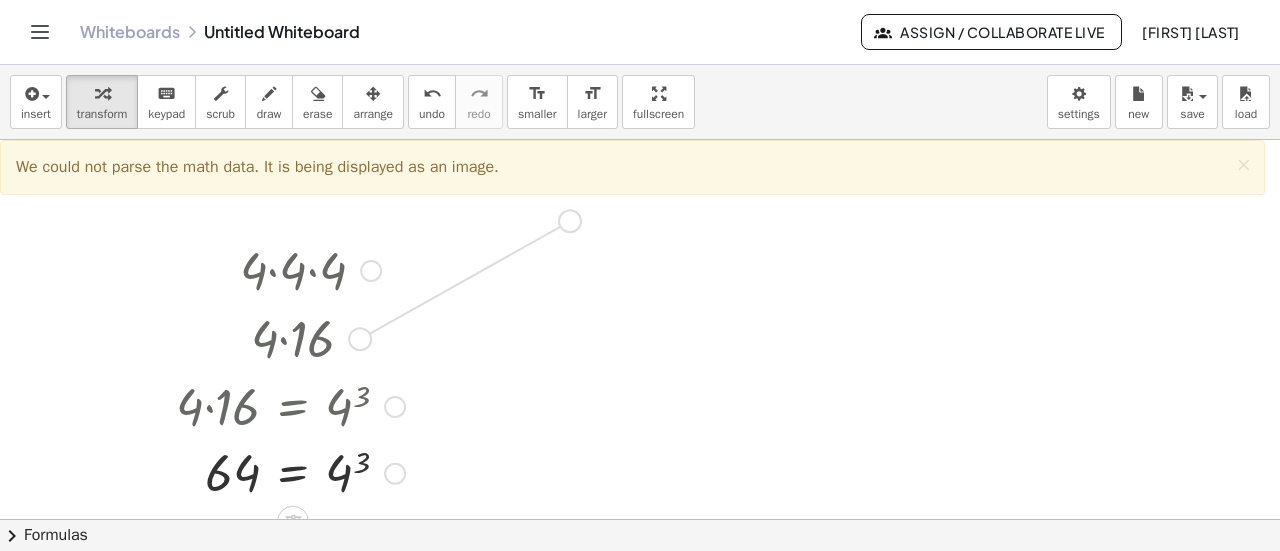 drag, startPoint x: 366, startPoint y: 329, endPoint x: 580, endPoint y: 213, distance: 243.41734 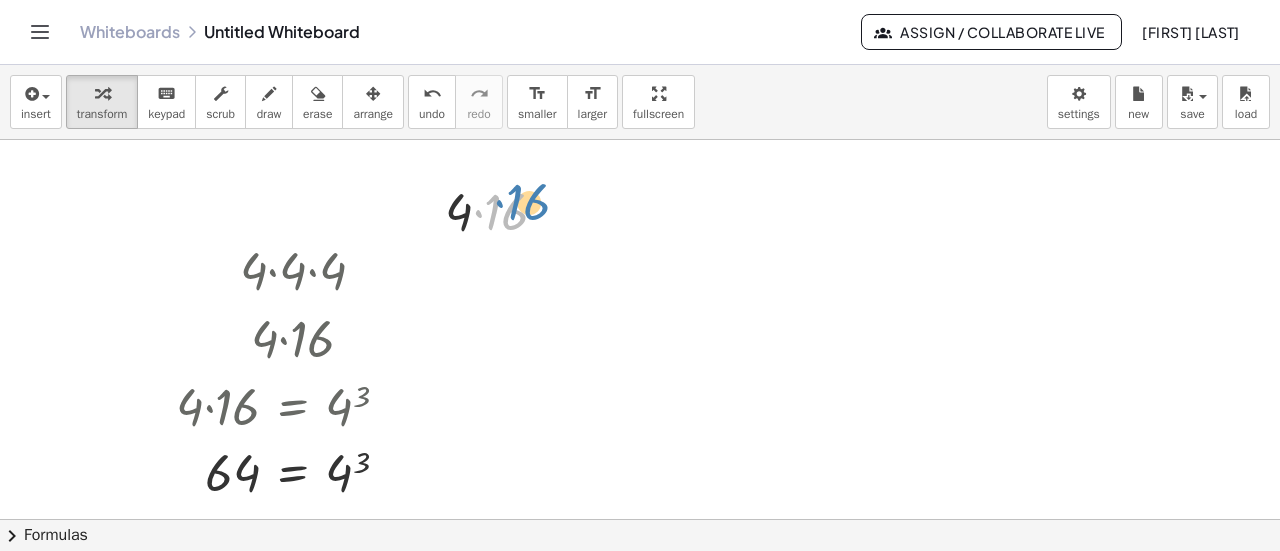 click at bounding box center (505, 210) 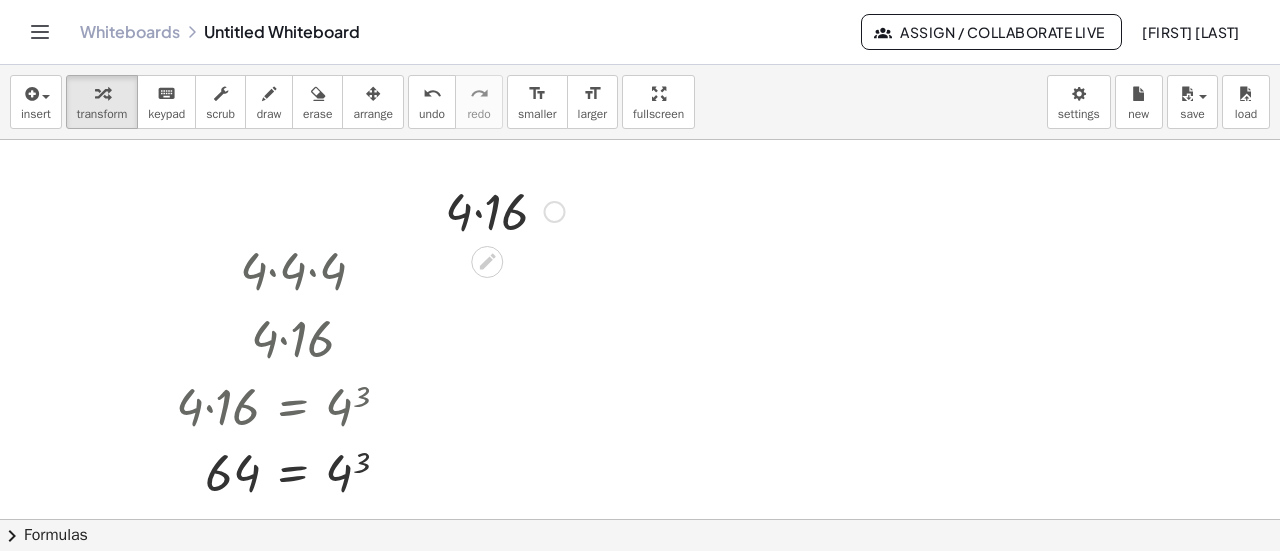 drag, startPoint x: 511, startPoint y: 216, endPoint x: 476, endPoint y: 224, distance: 35.902645 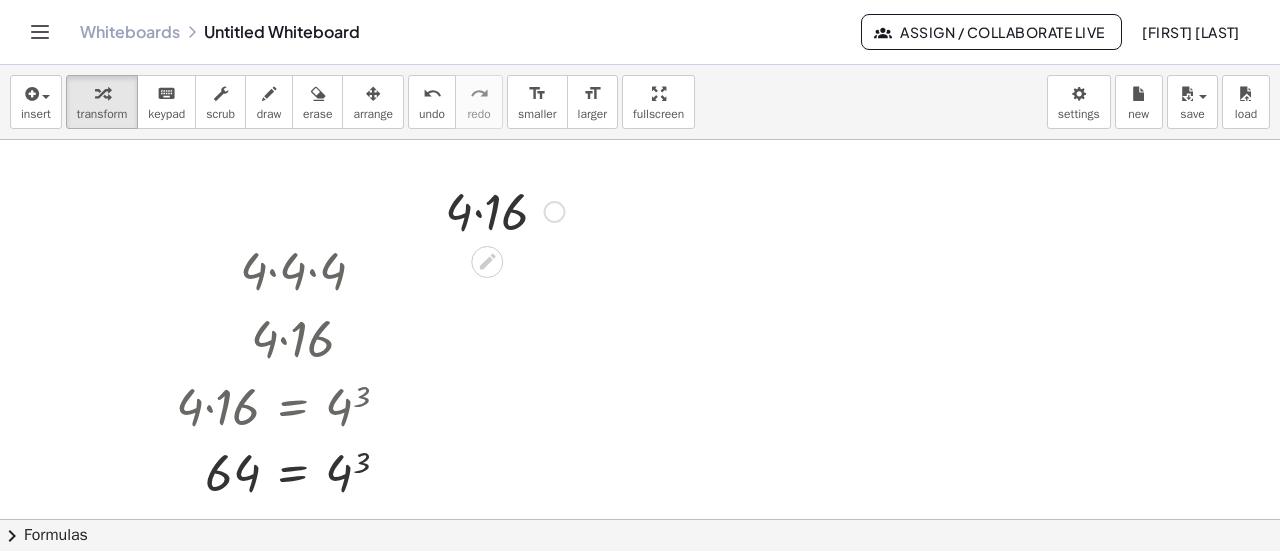 click at bounding box center [505, 210] 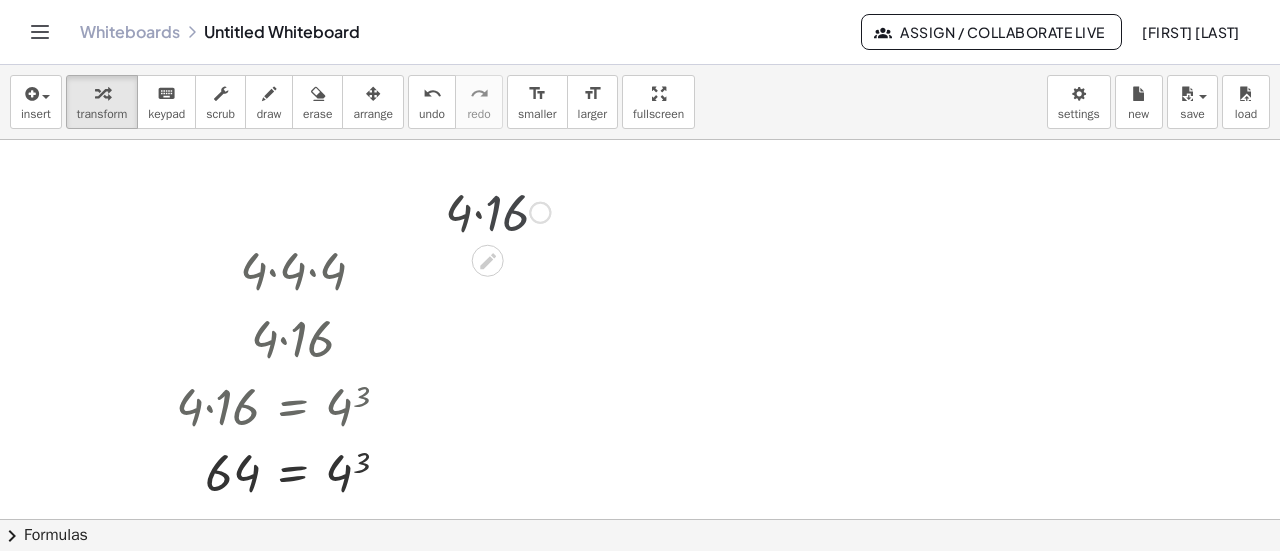 click at bounding box center [505, 211] 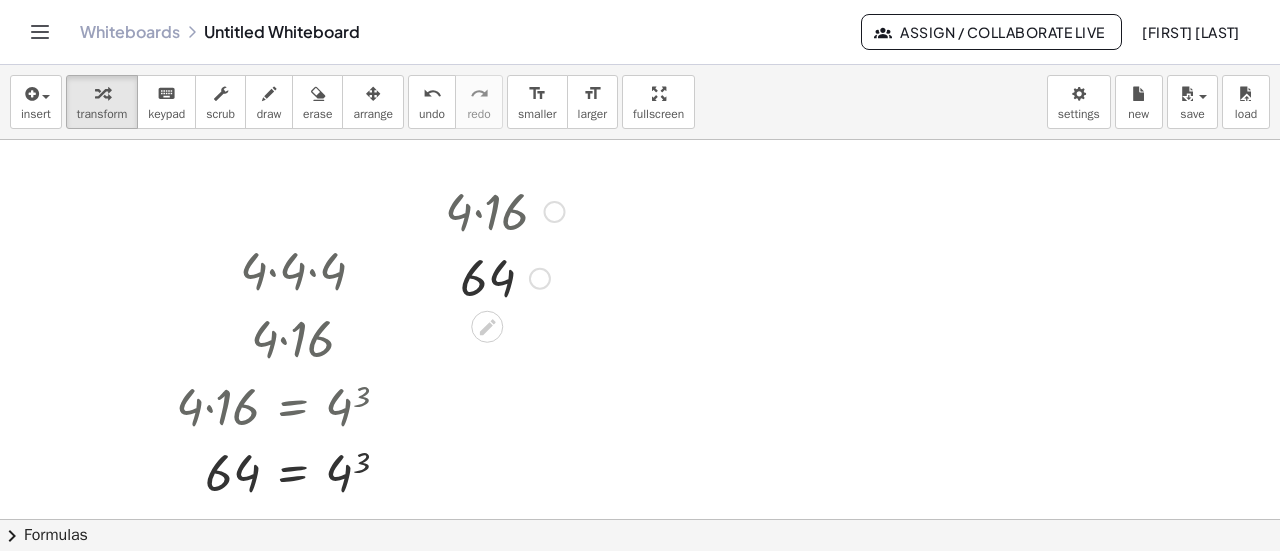click at bounding box center (505, 210) 